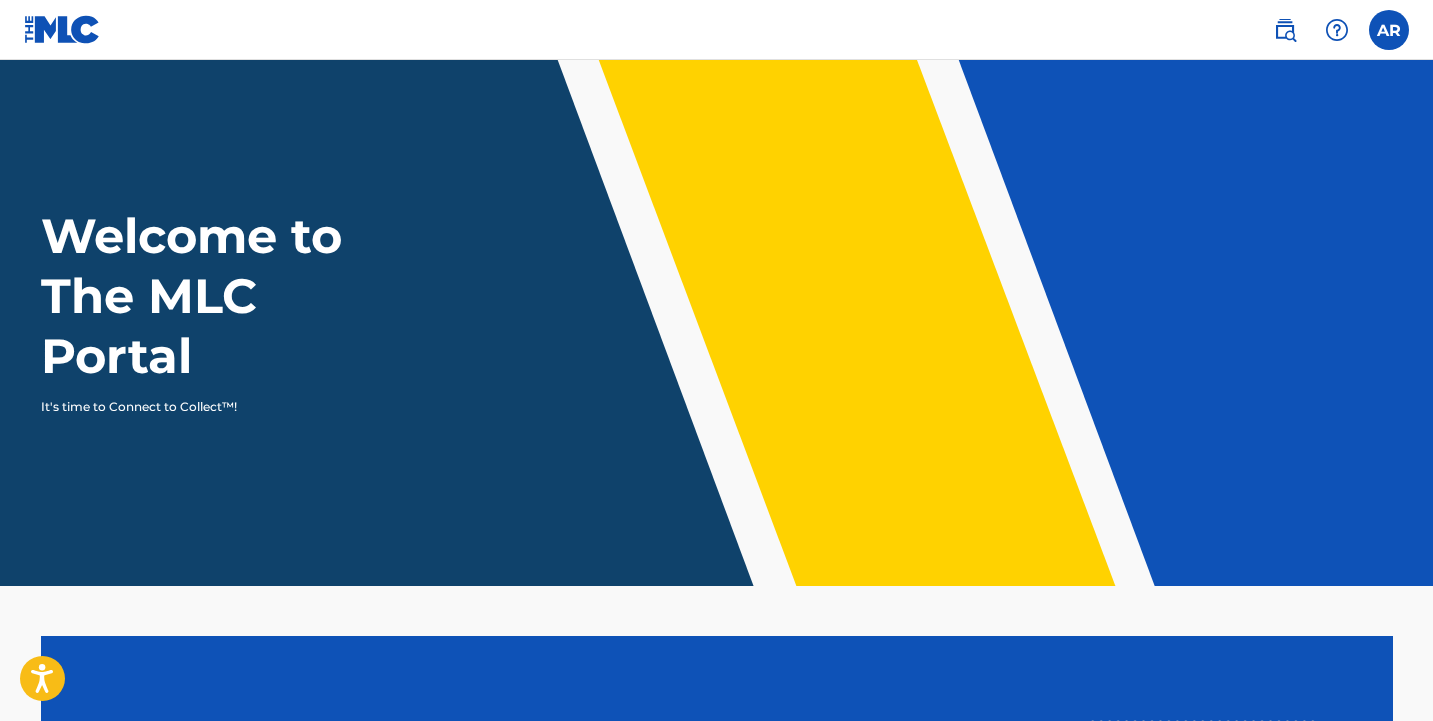 scroll, scrollTop: 0, scrollLeft: 0, axis: both 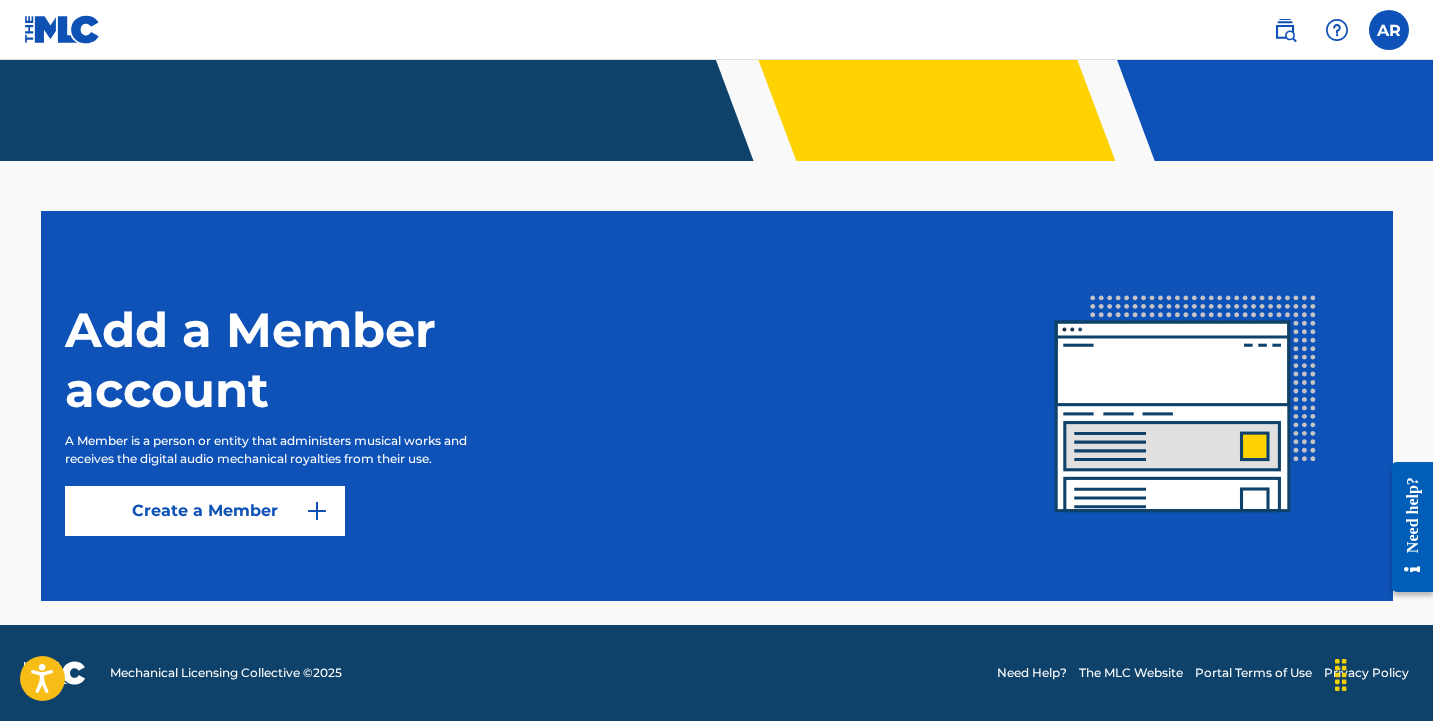 click on "Create a Member" at bounding box center (205, 511) 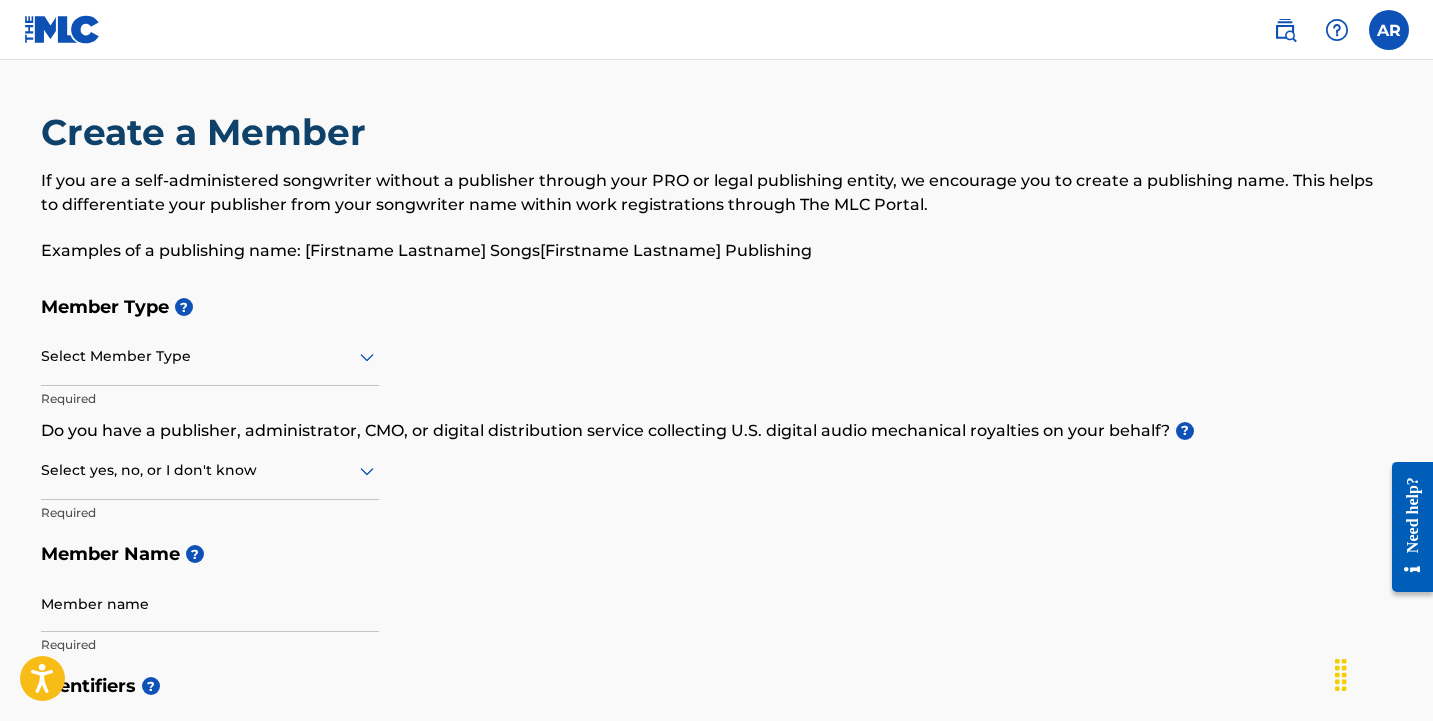 scroll, scrollTop: 0, scrollLeft: 0, axis: both 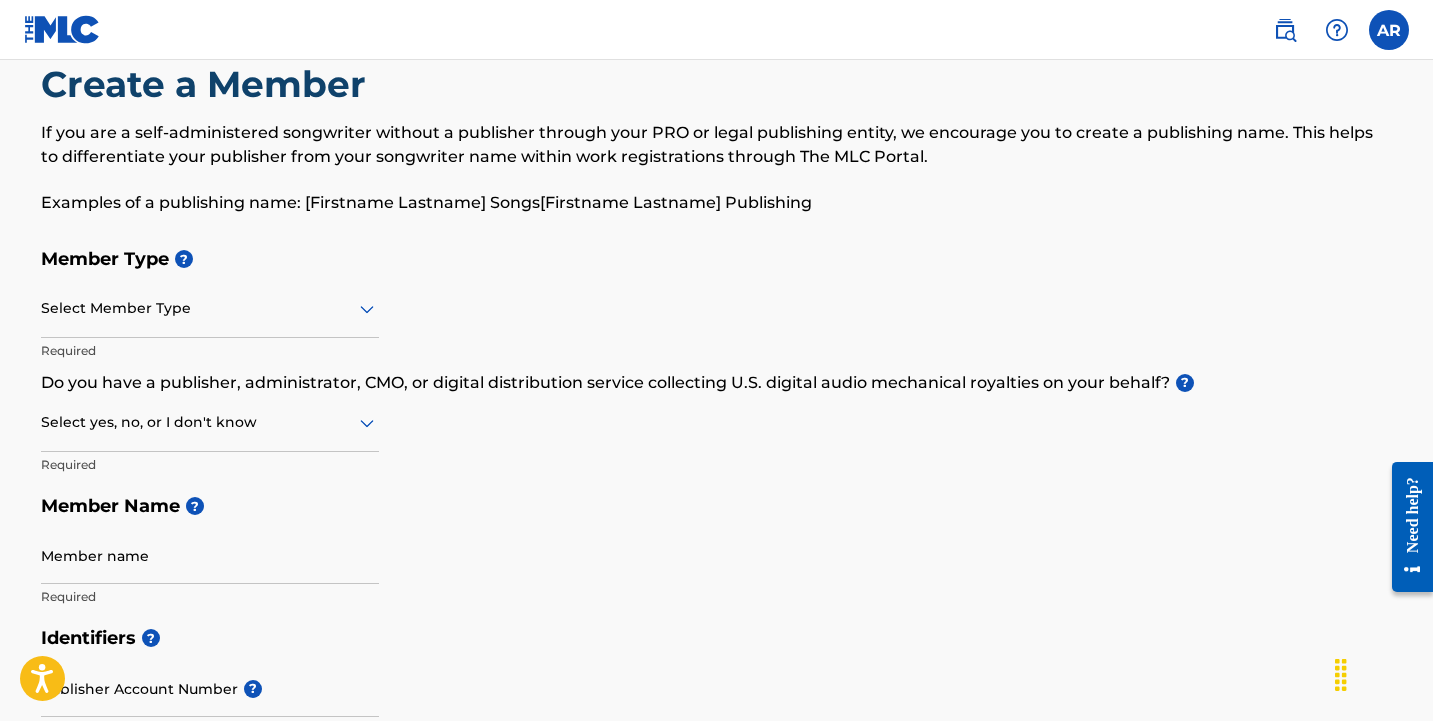 click at bounding box center [1389, 30] 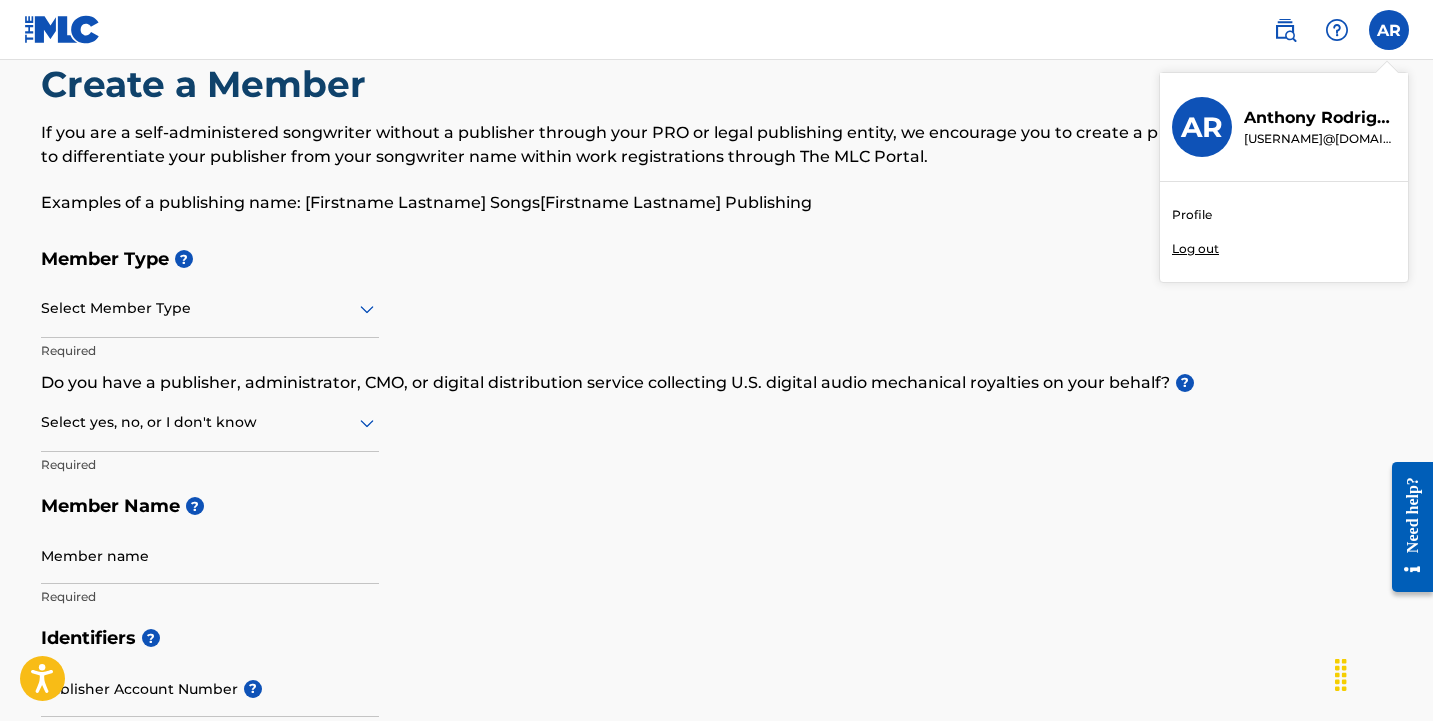 click on "Profile" at bounding box center (1192, 215) 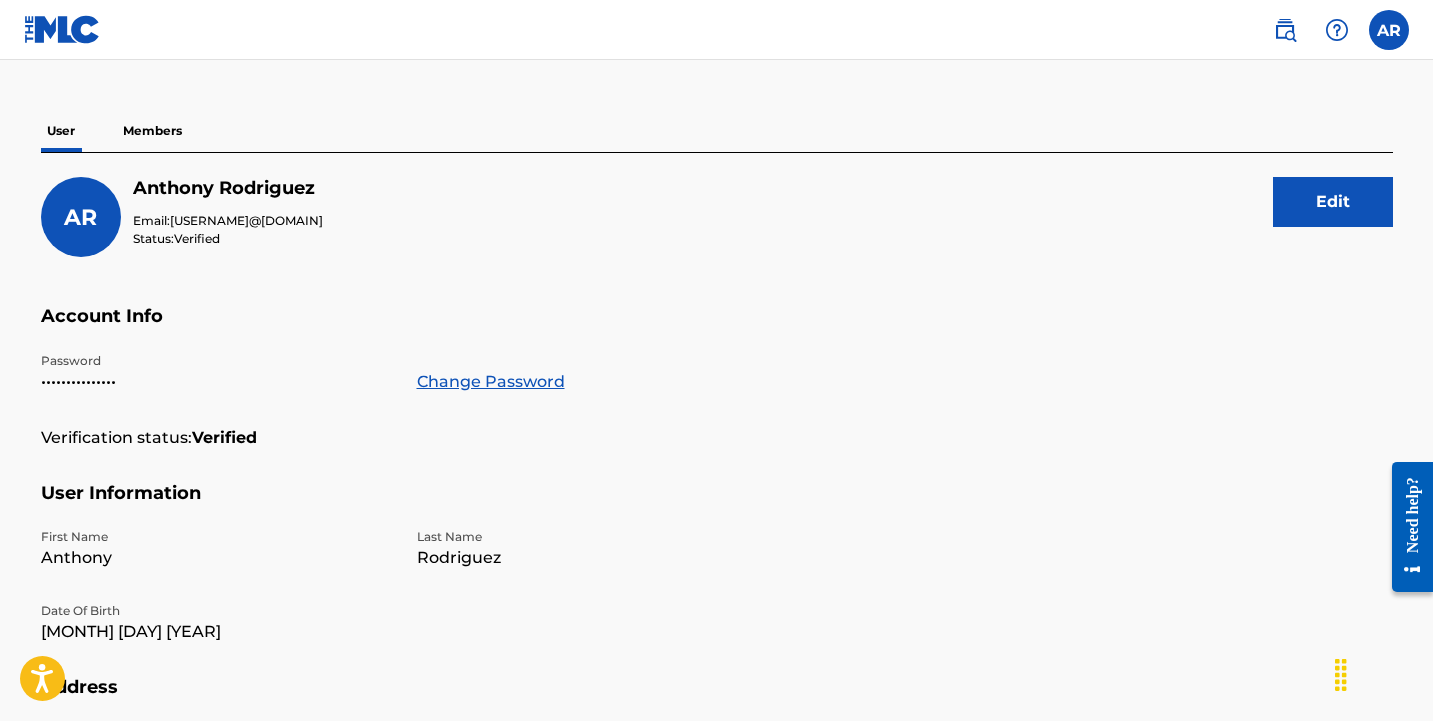 scroll, scrollTop: 135, scrollLeft: 0, axis: vertical 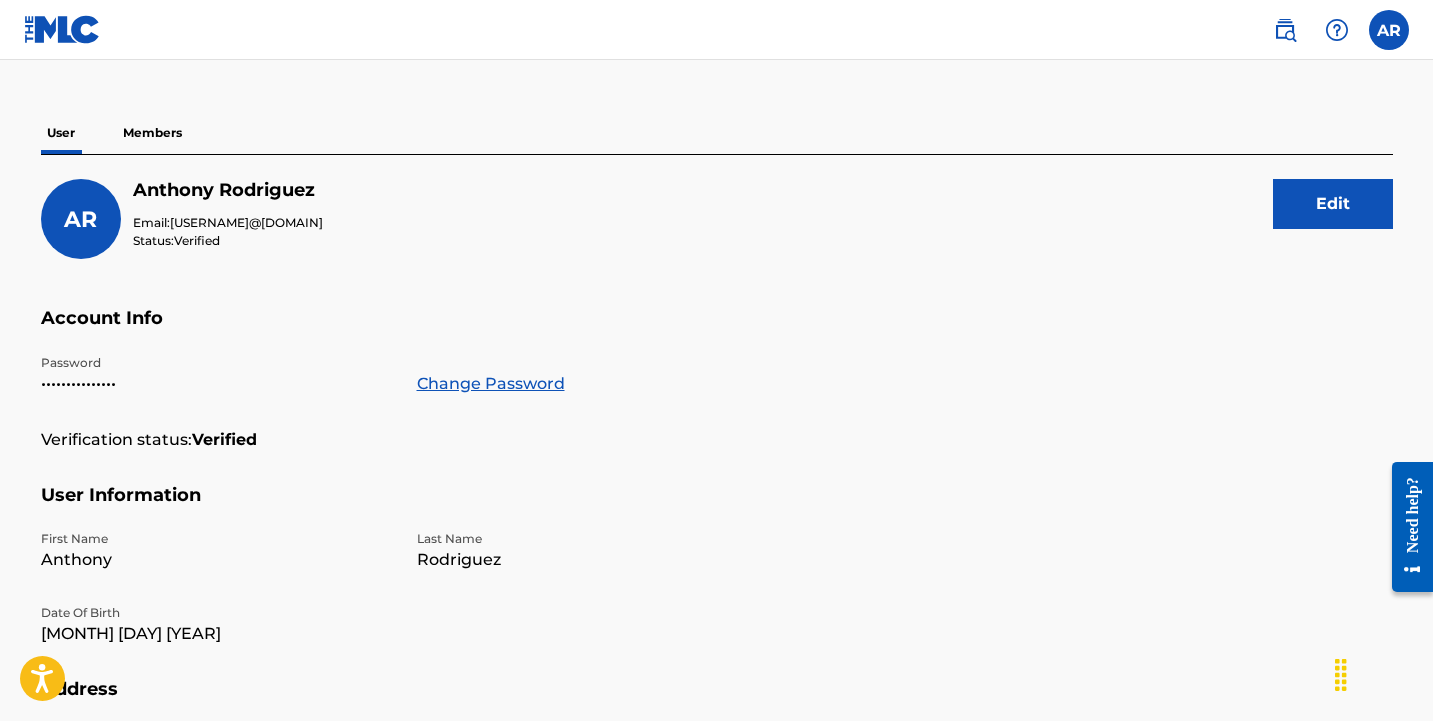 click on "Members" at bounding box center [152, 133] 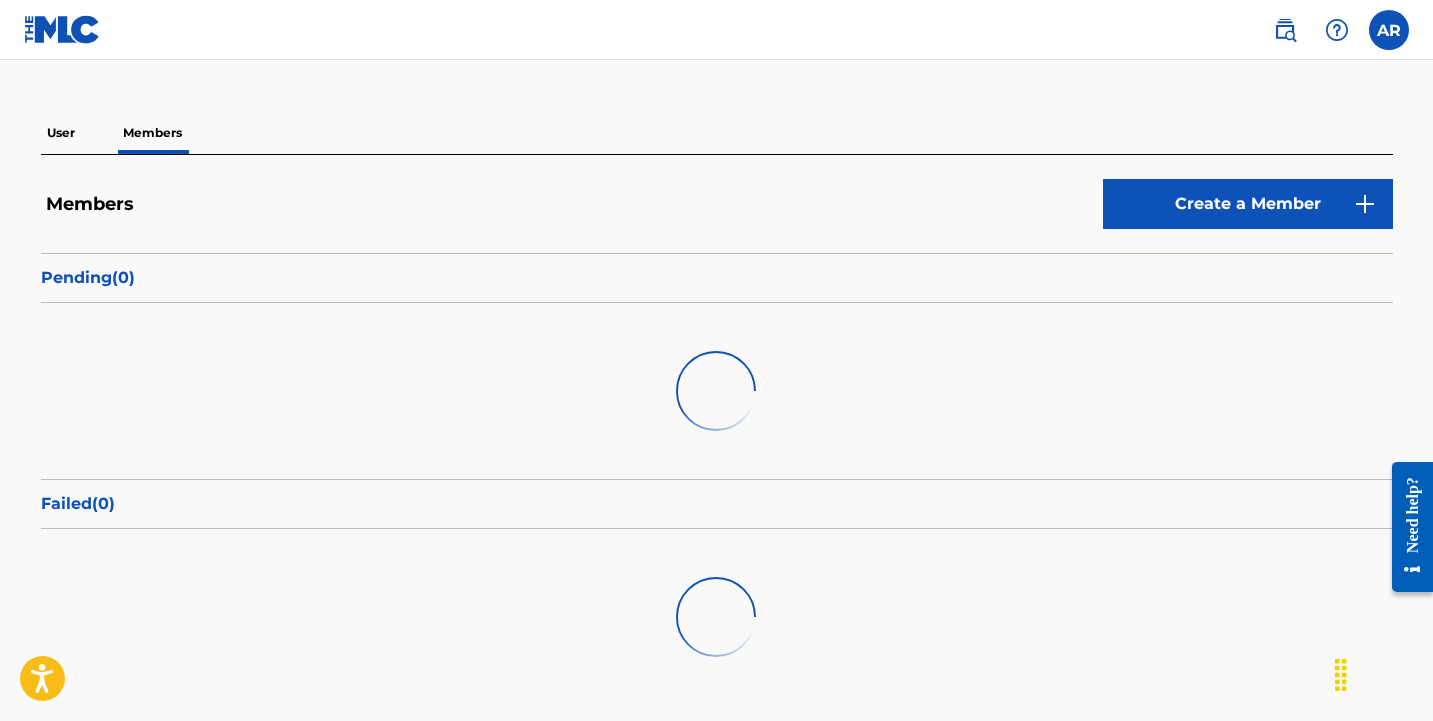 scroll, scrollTop: 0, scrollLeft: 0, axis: both 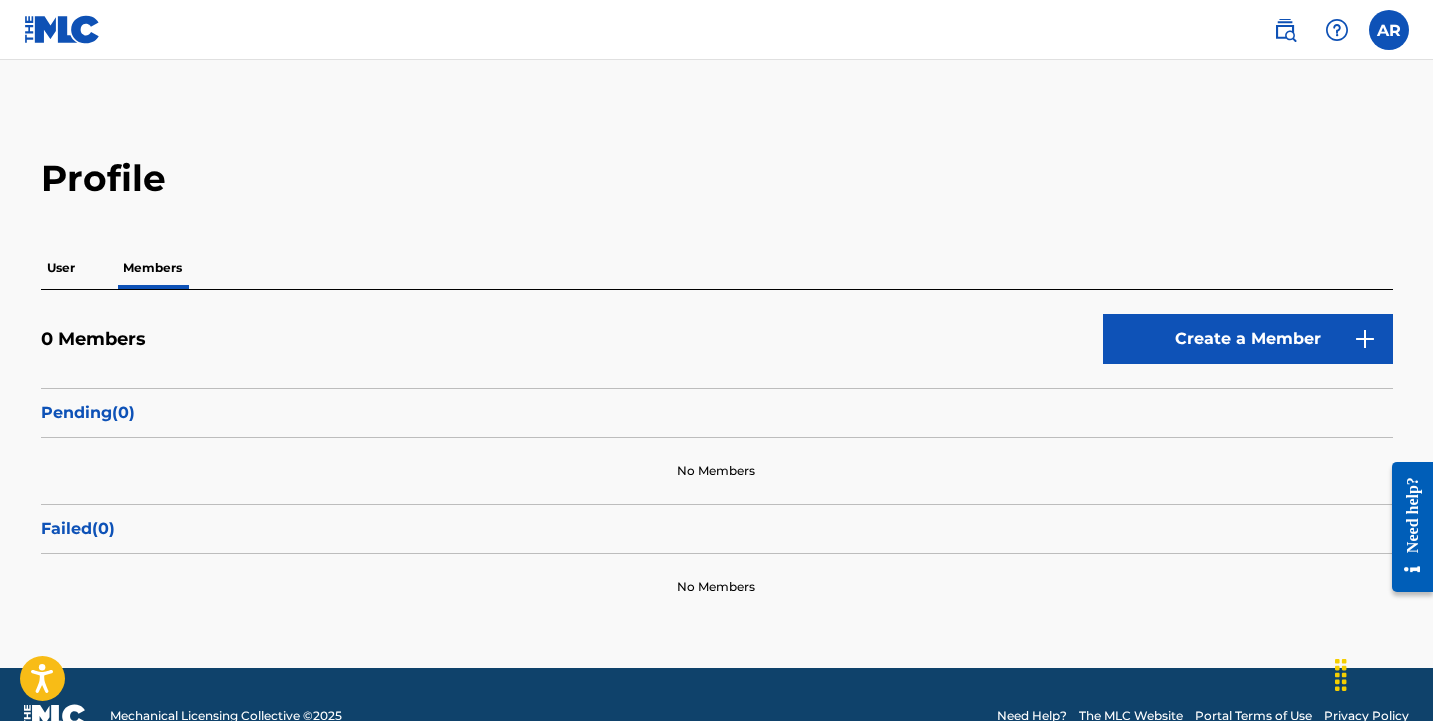 click on "User" at bounding box center (61, 268) 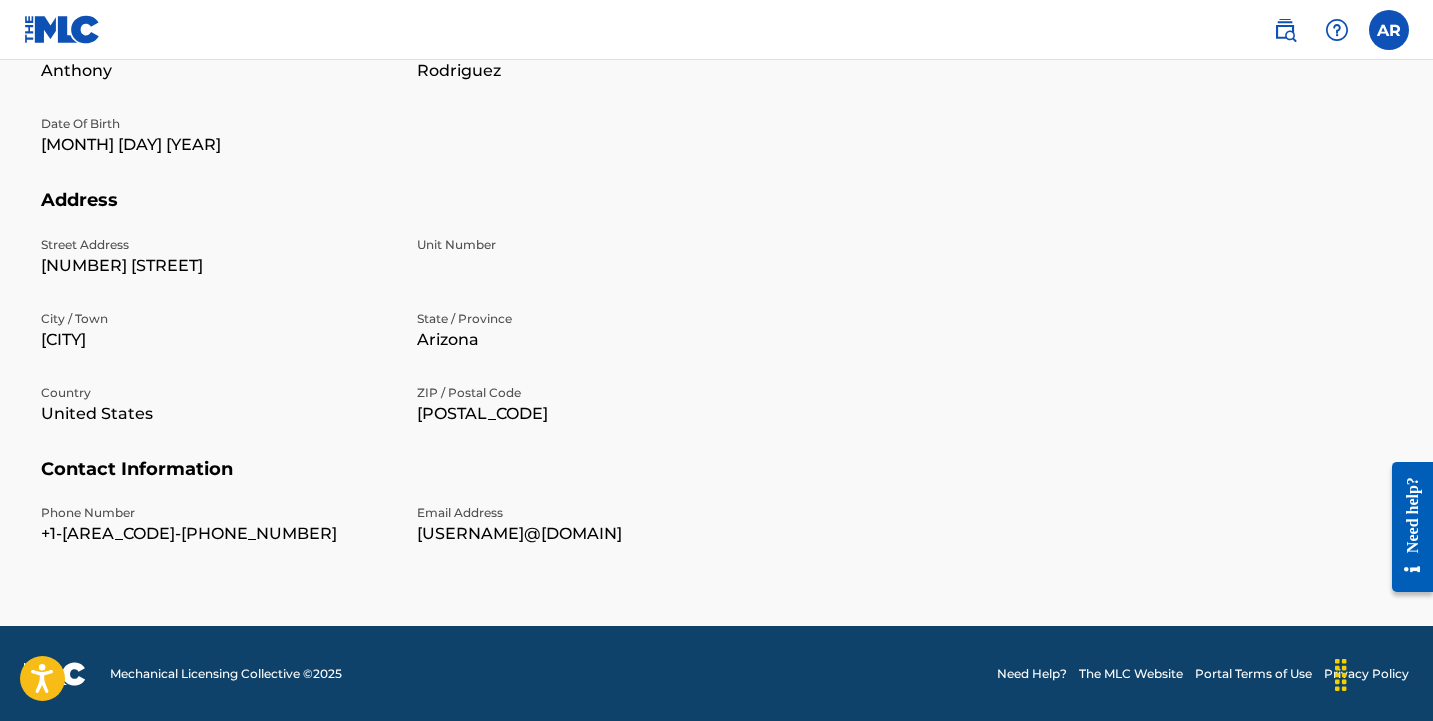 scroll, scrollTop: 623, scrollLeft: 0, axis: vertical 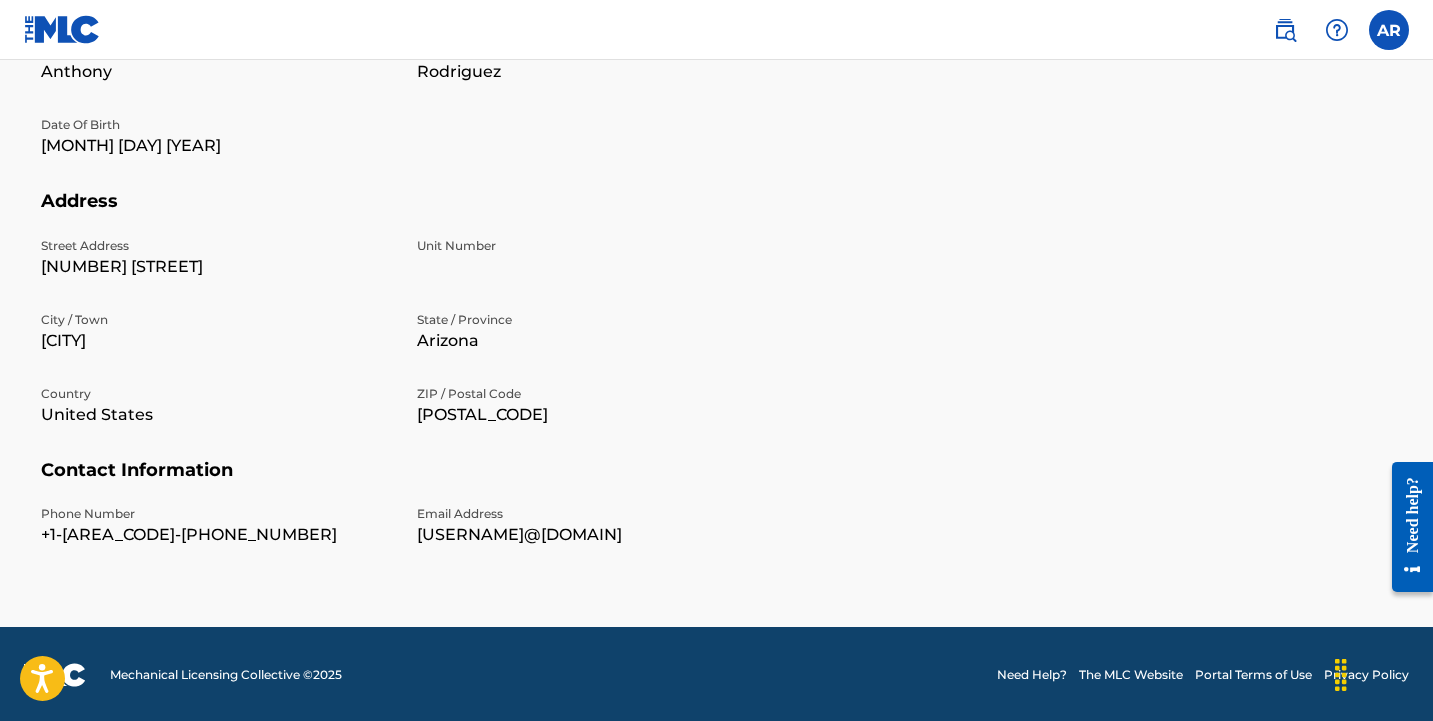 click on "[USERNAME]@[DOMAIN]" at bounding box center (593, 535) 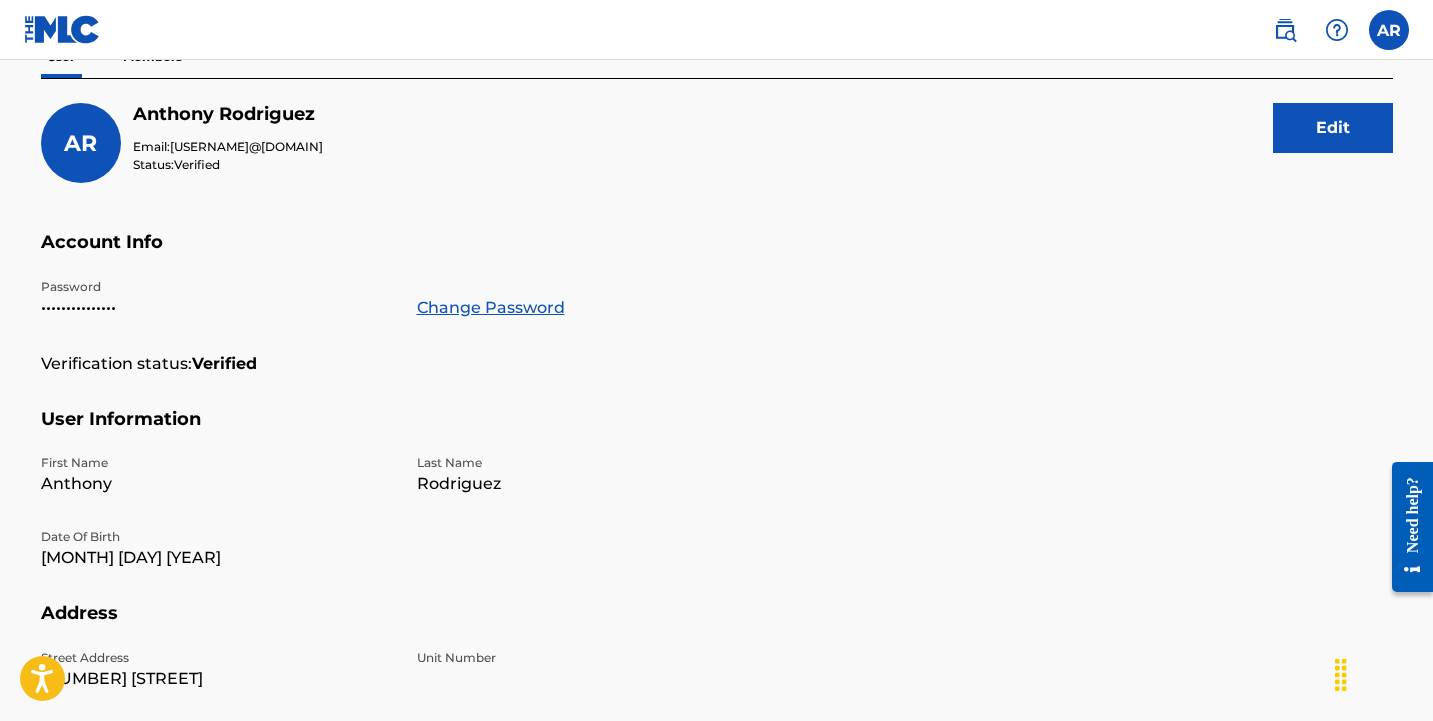 scroll, scrollTop: 207, scrollLeft: 0, axis: vertical 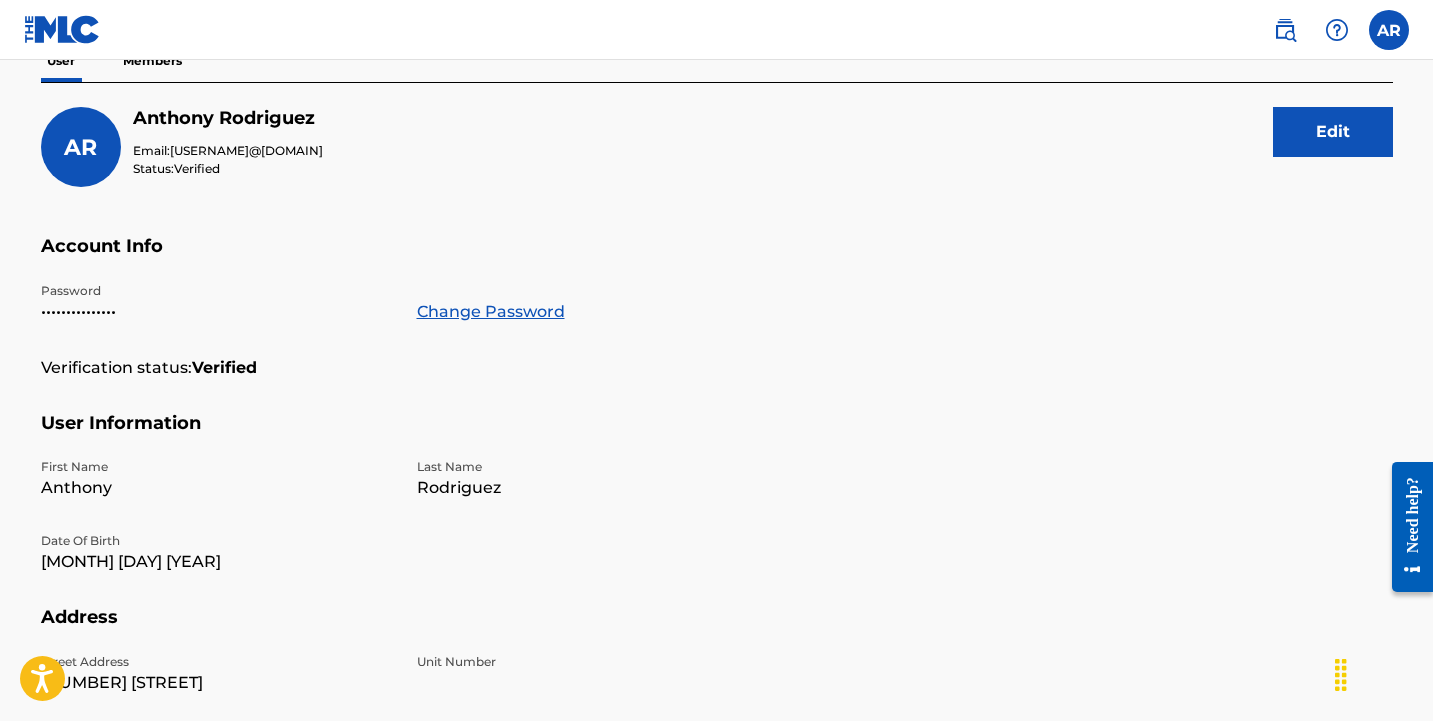 click on "Edit" at bounding box center (1333, 132) 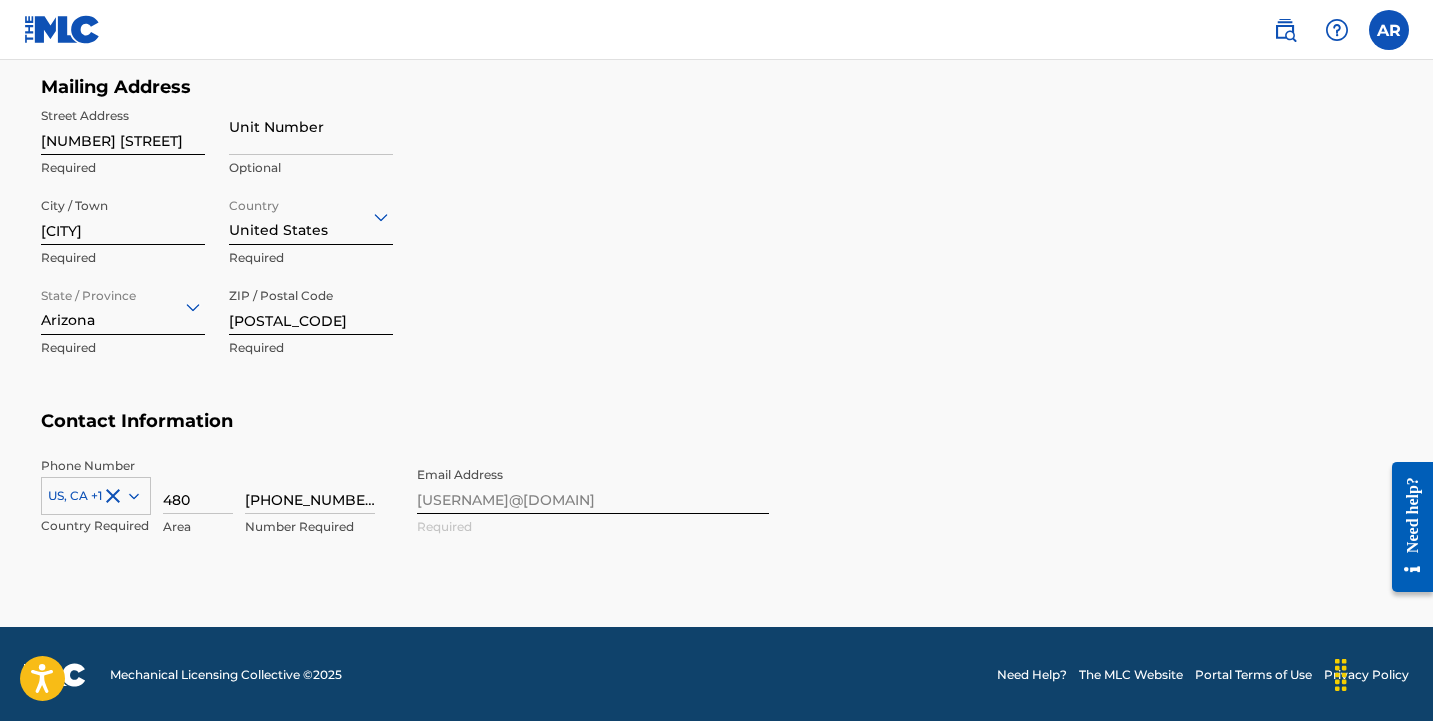 scroll, scrollTop: 879, scrollLeft: 0, axis: vertical 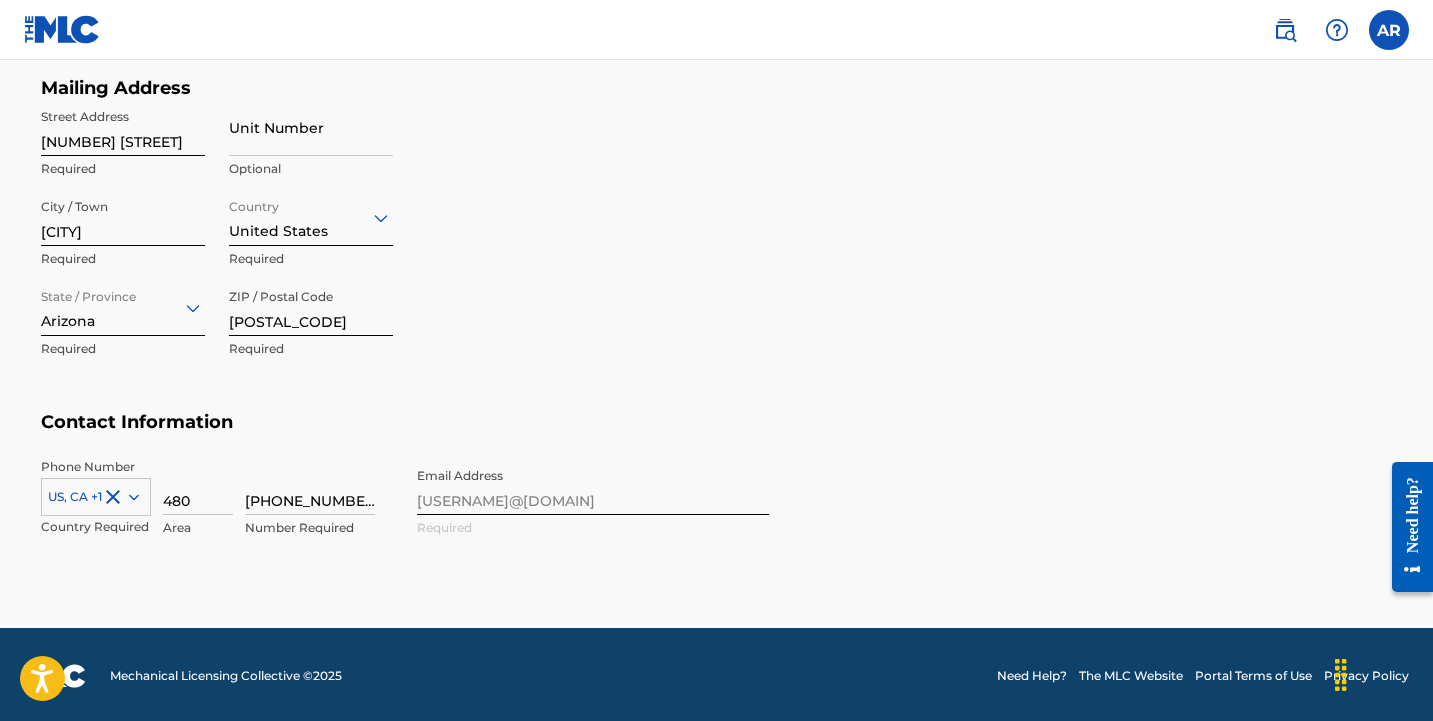 click on "Phone Number US, CA +1 Country Required [AREA_CODE] [PHONE_NUMBER] Number Required Email Address [EMAIL] Required" at bounding box center (405, 519) 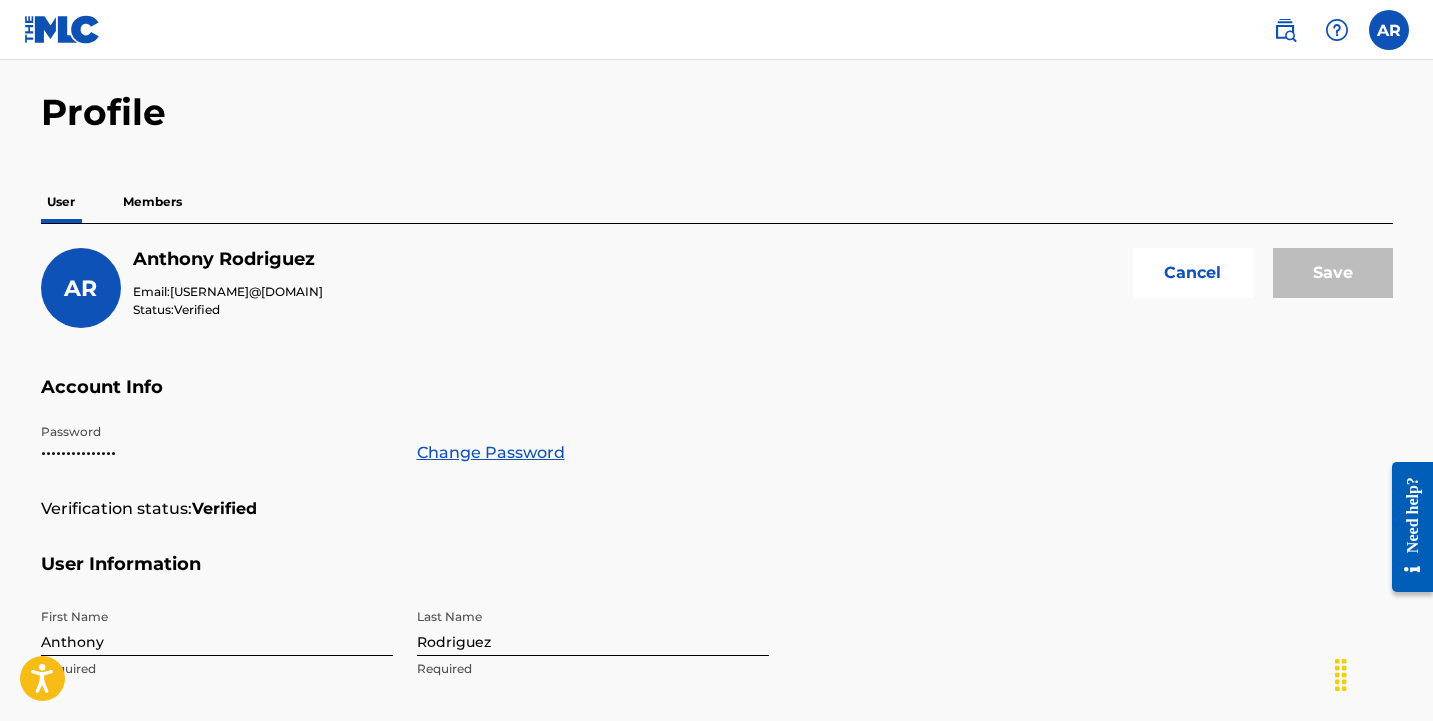 scroll, scrollTop: 60, scrollLeft: 0, axis: vertical 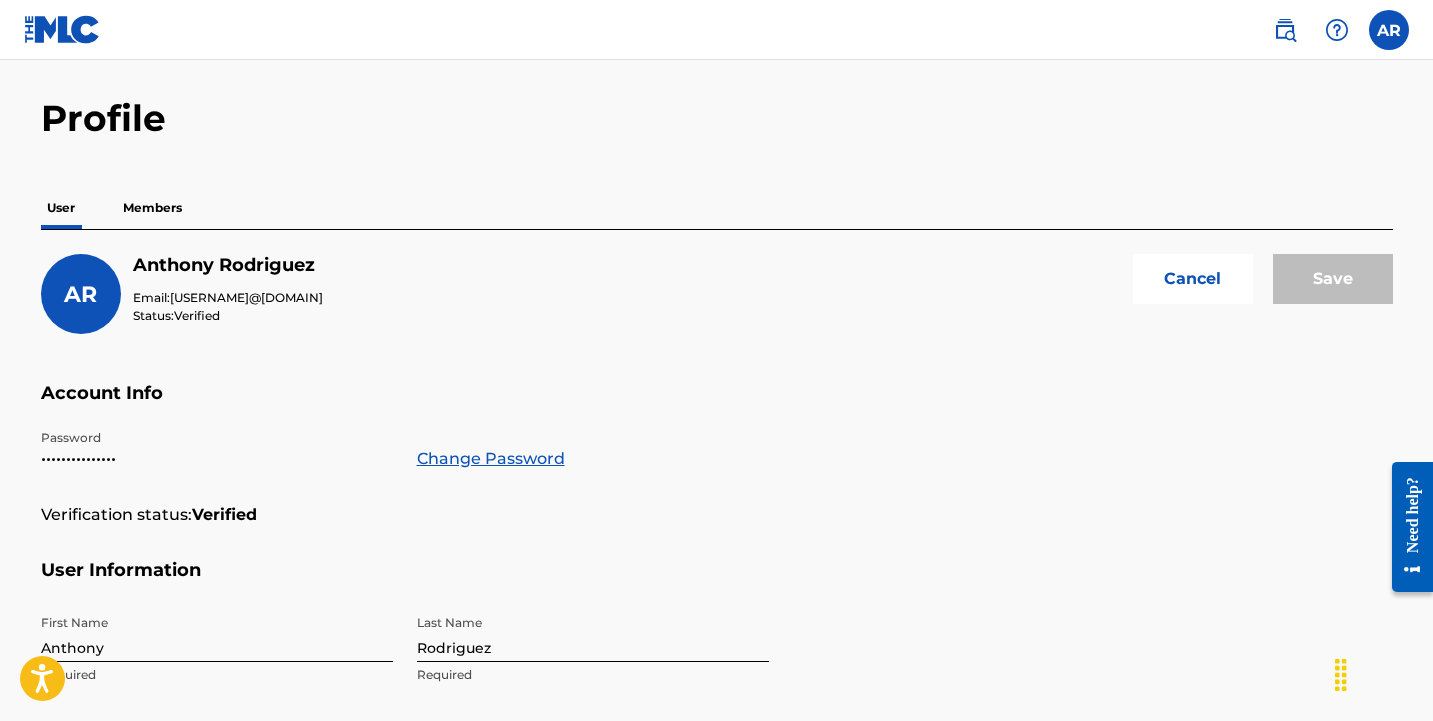 click on "Account Info" at bounding box center (717, 405) 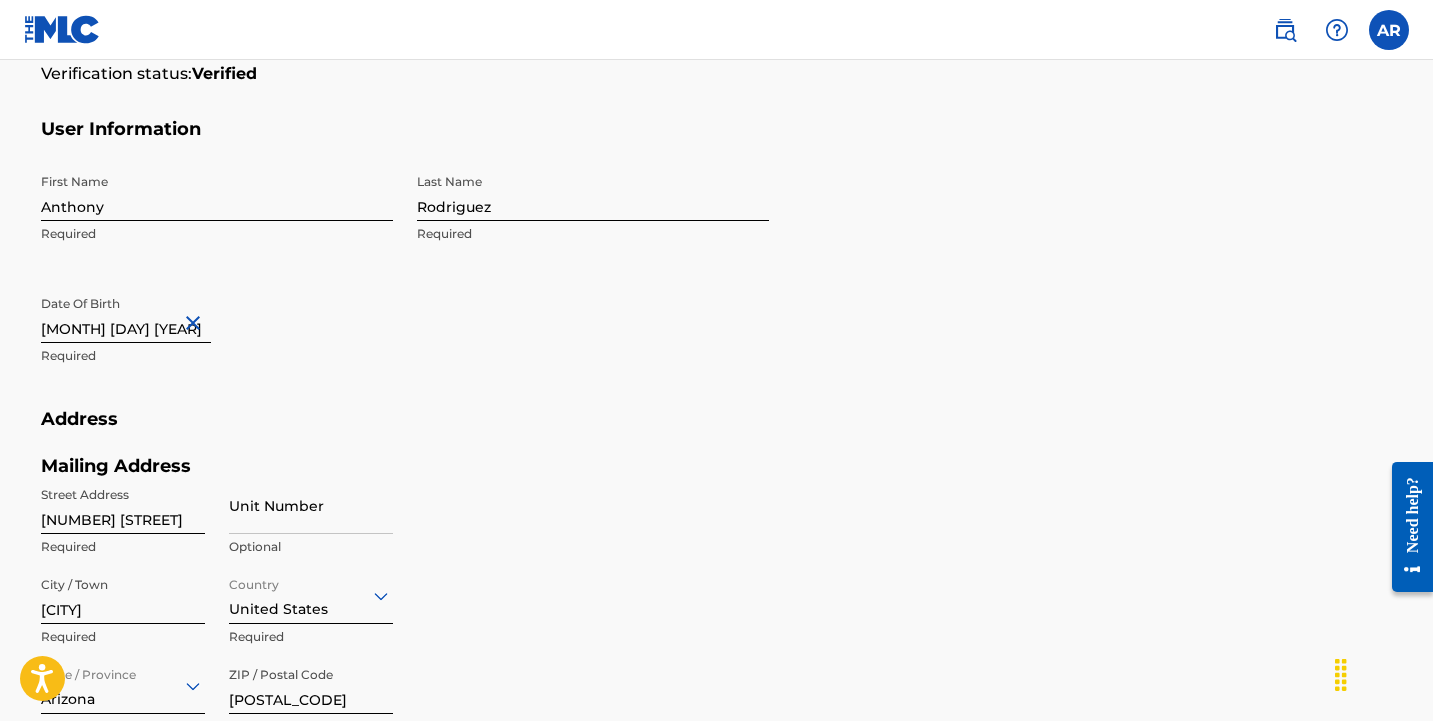 scroll, scrollTop: 10, scrollLeft: 0, axis: vertical 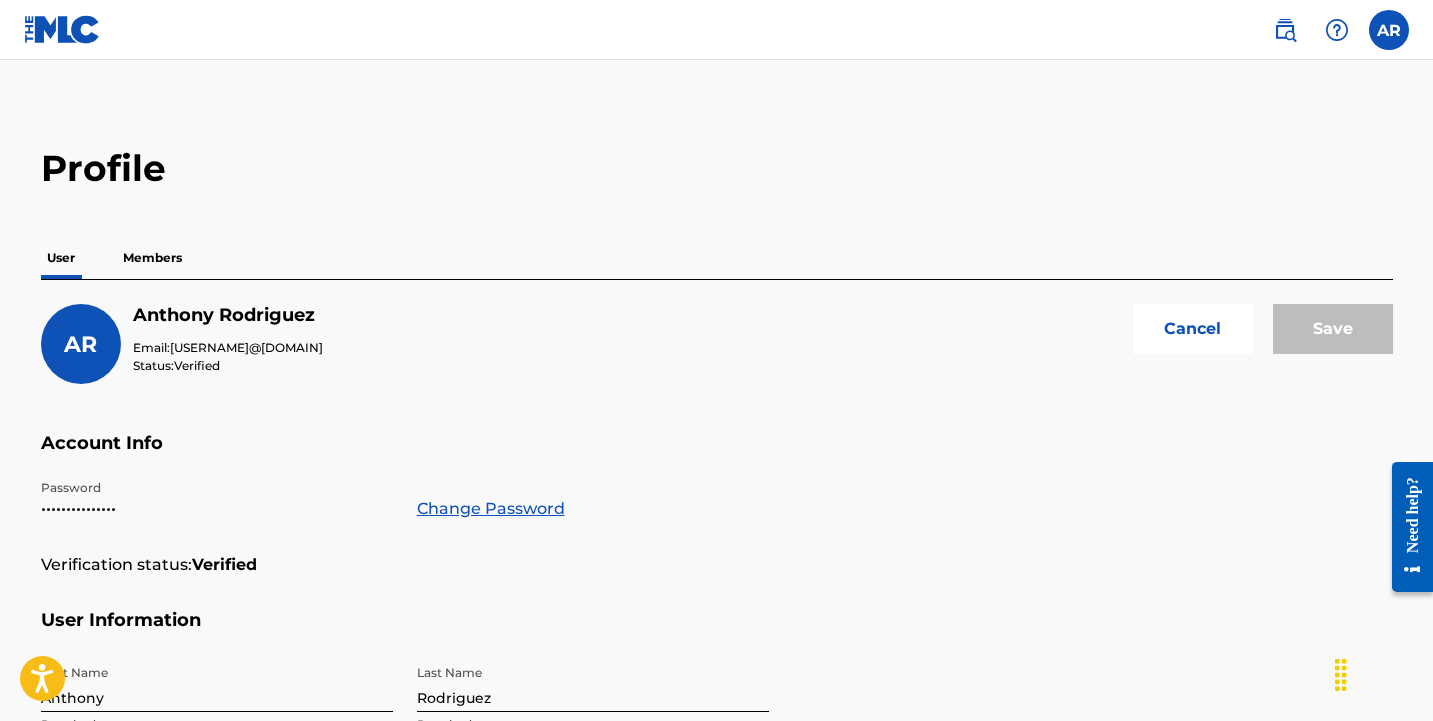 click at bounding box center [1389, 30] 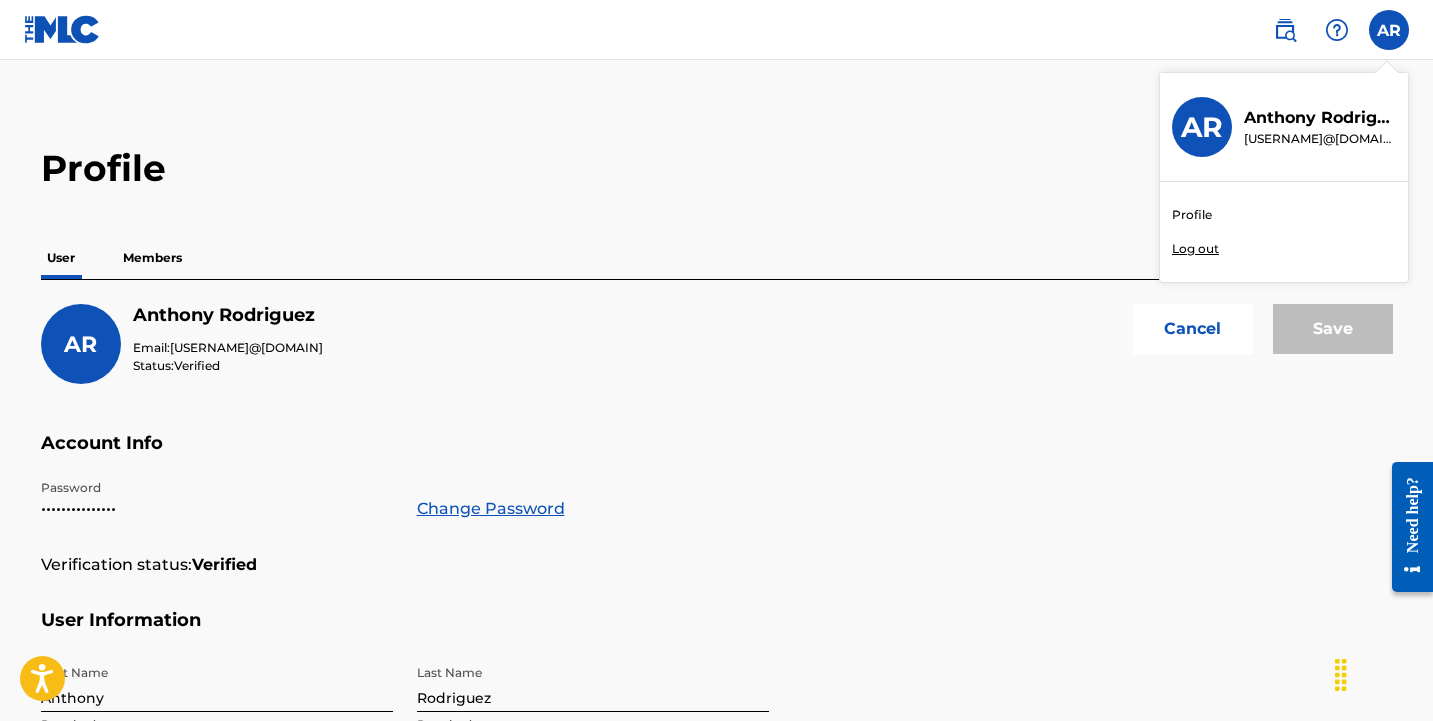 click on "Profile" at bounding box center [1192, 215] 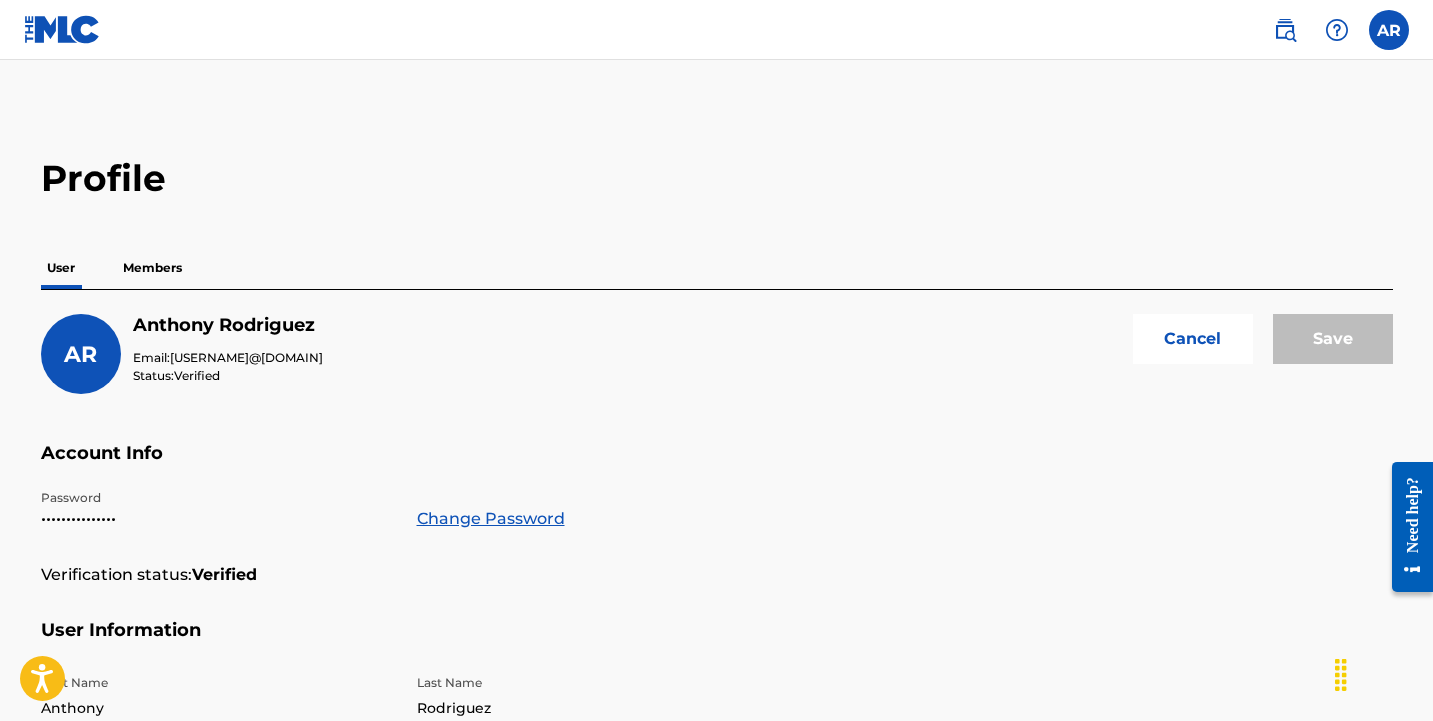 scroll, scrollTop: 0, scrollLeft: 0, axis: both 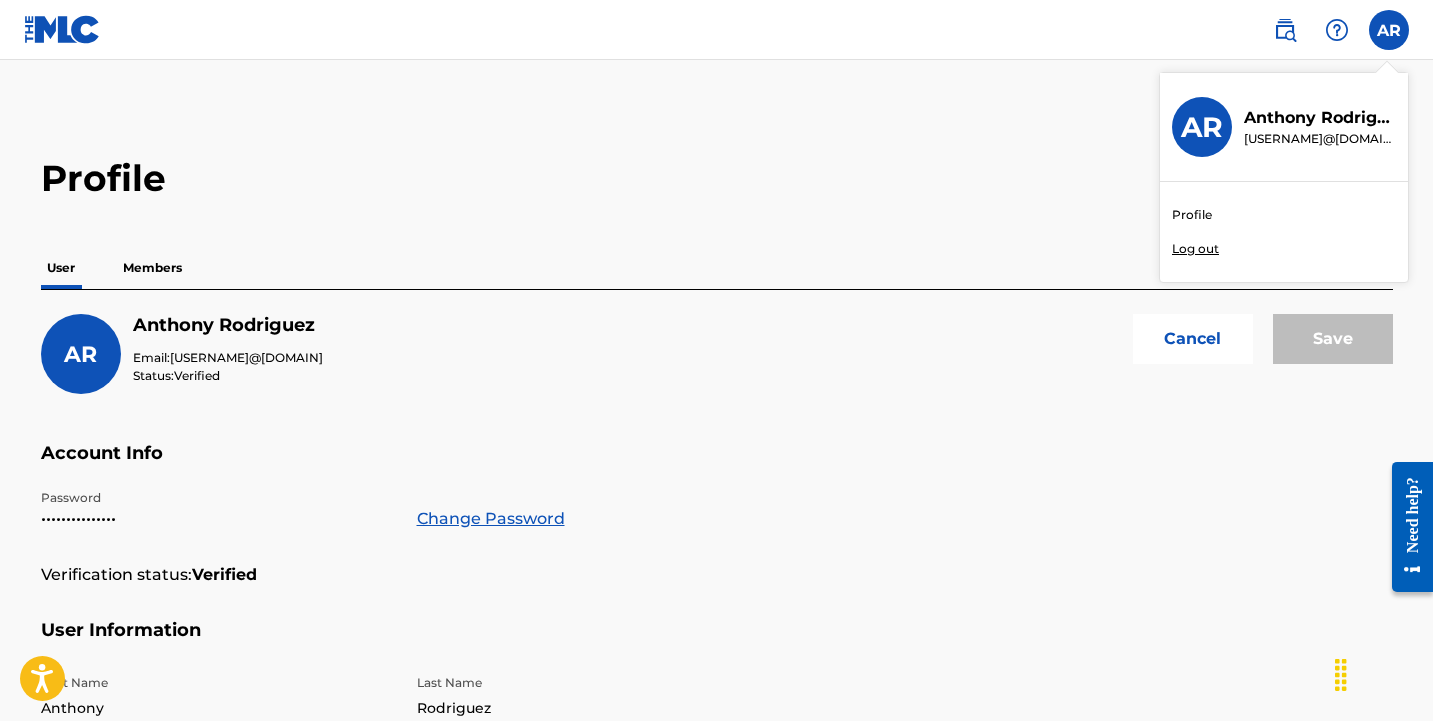 click on "Log out" at bounding box center [1195, 249] 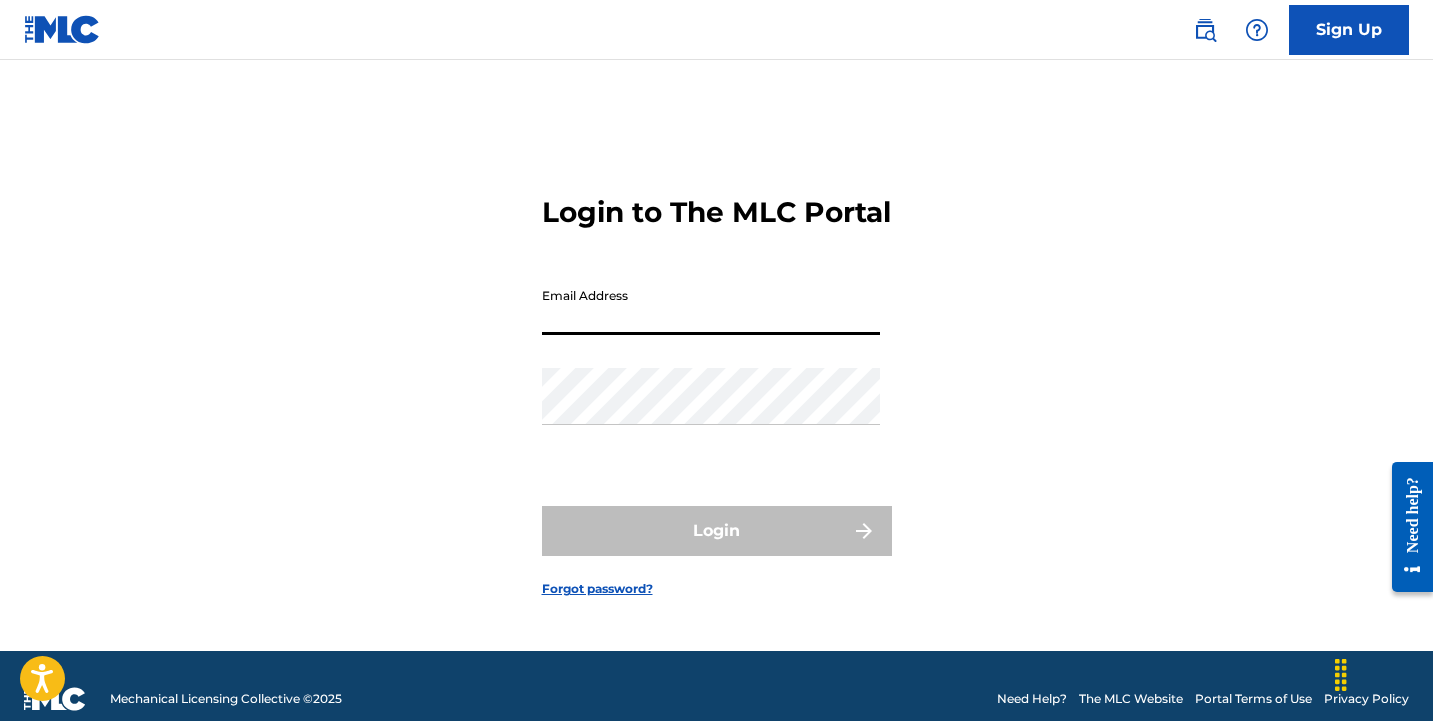 click on "Login to The MLC Portal Email Address Password Login Forgot password?" at bounding box center [717, 380] 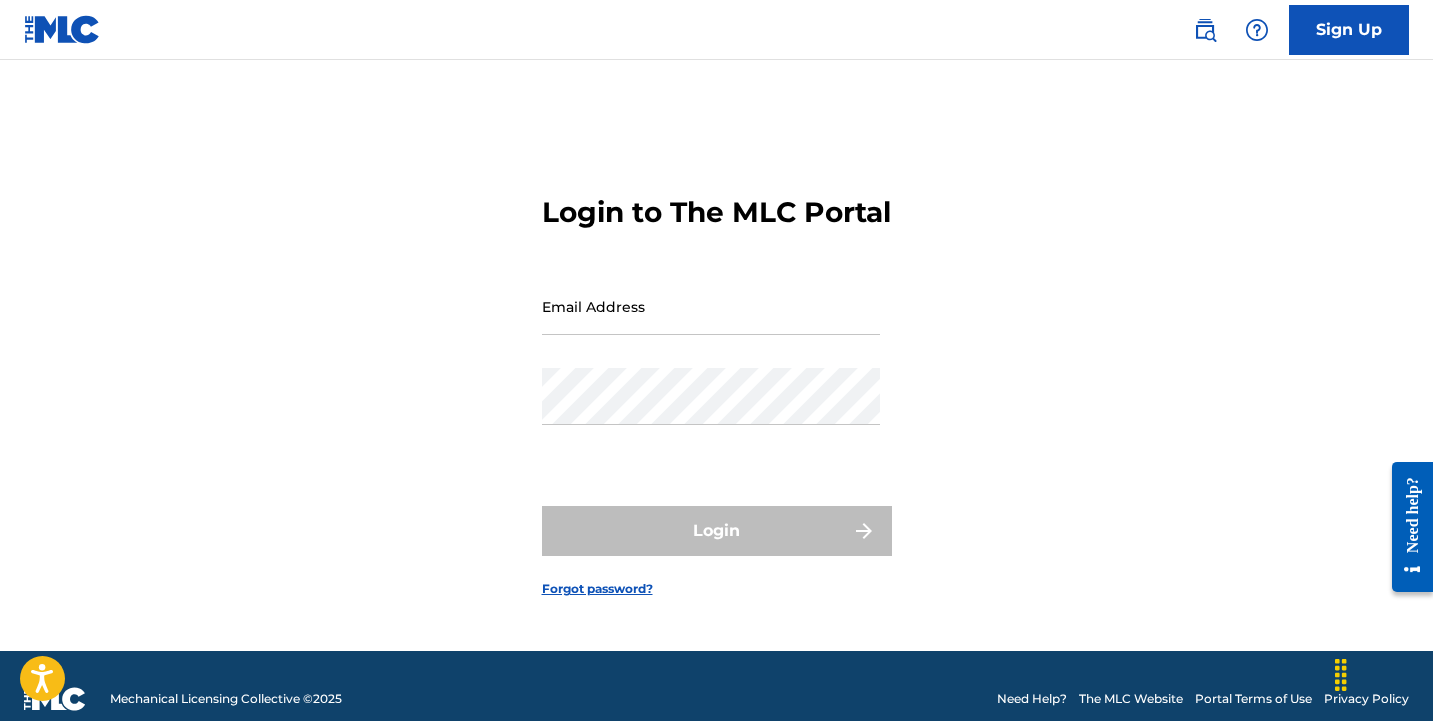 click on "Sign Up" at bounding box center [1349, 30] 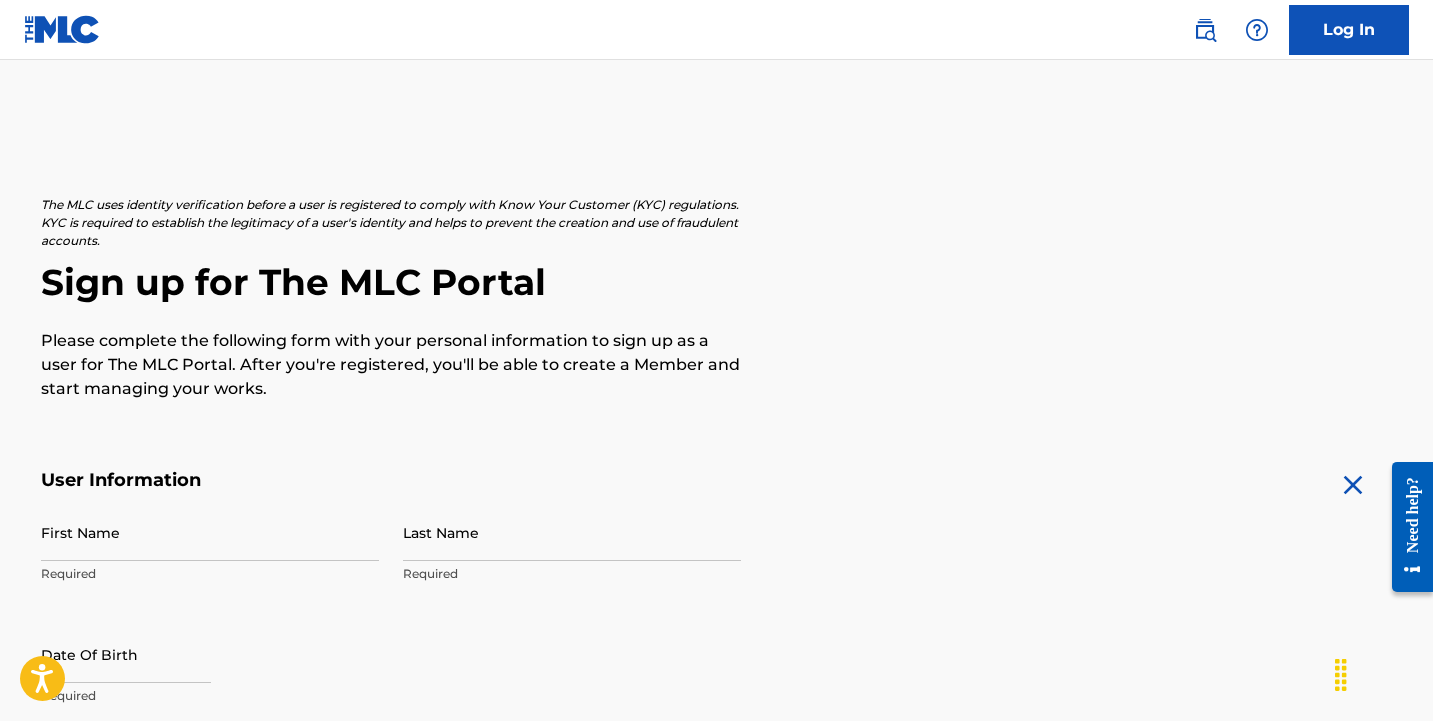 scroll, scrollTop: 0, scrollLeft: 0, axis: both 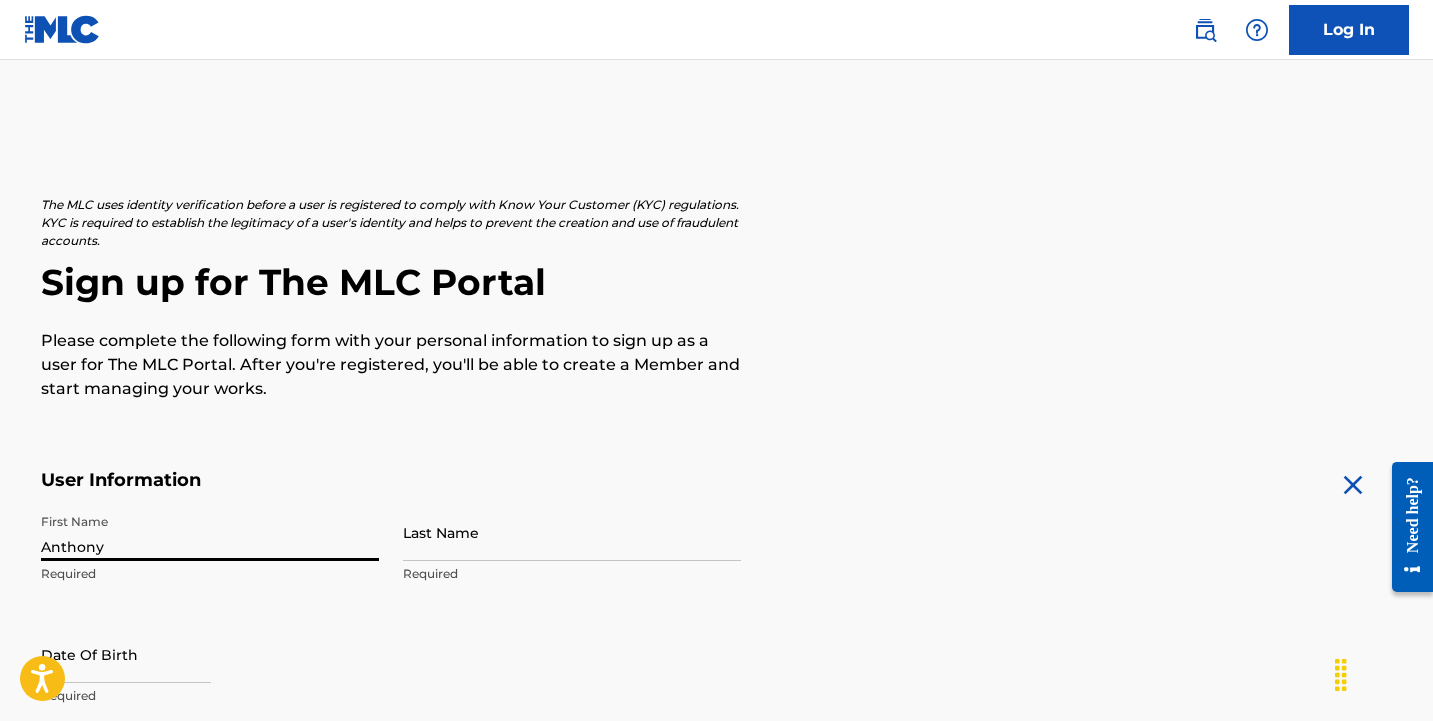 type on "Anthony" 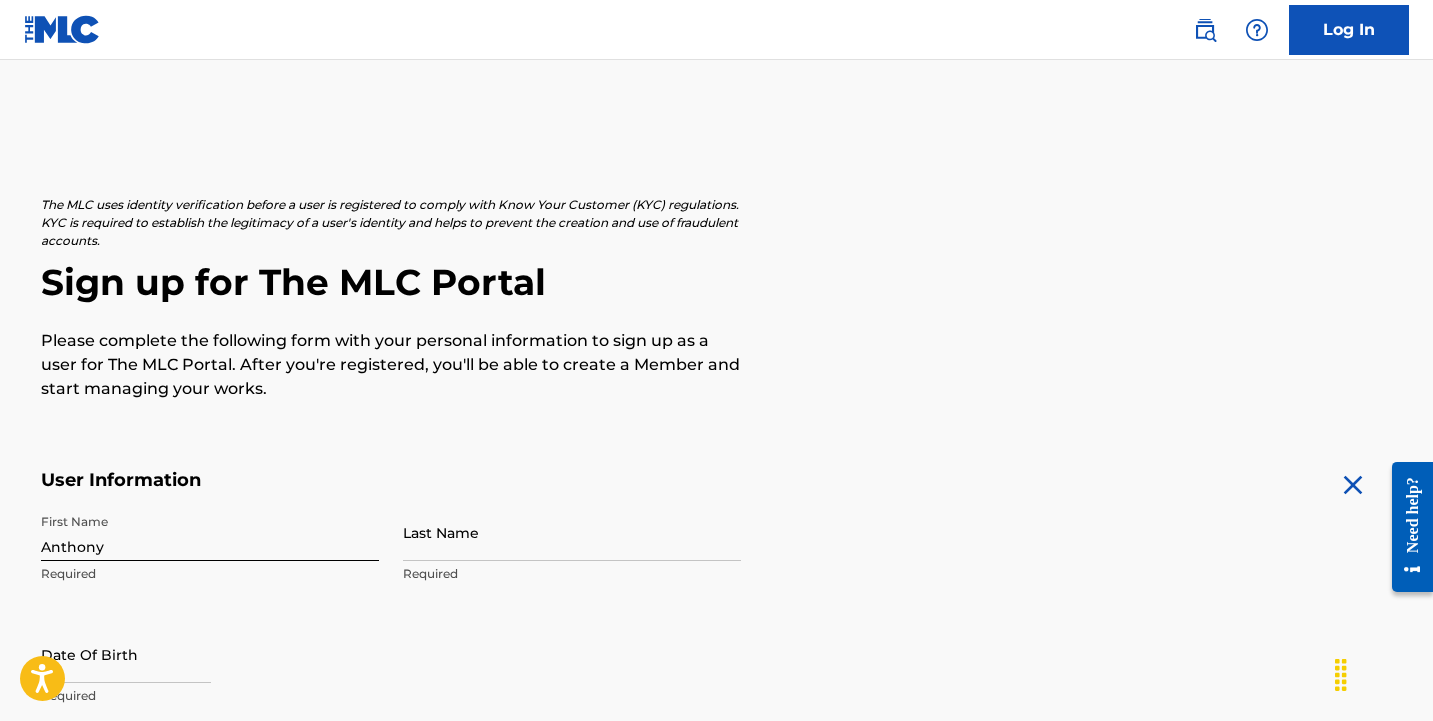 click on "Last Name Required" at bounding box center [572, 549] 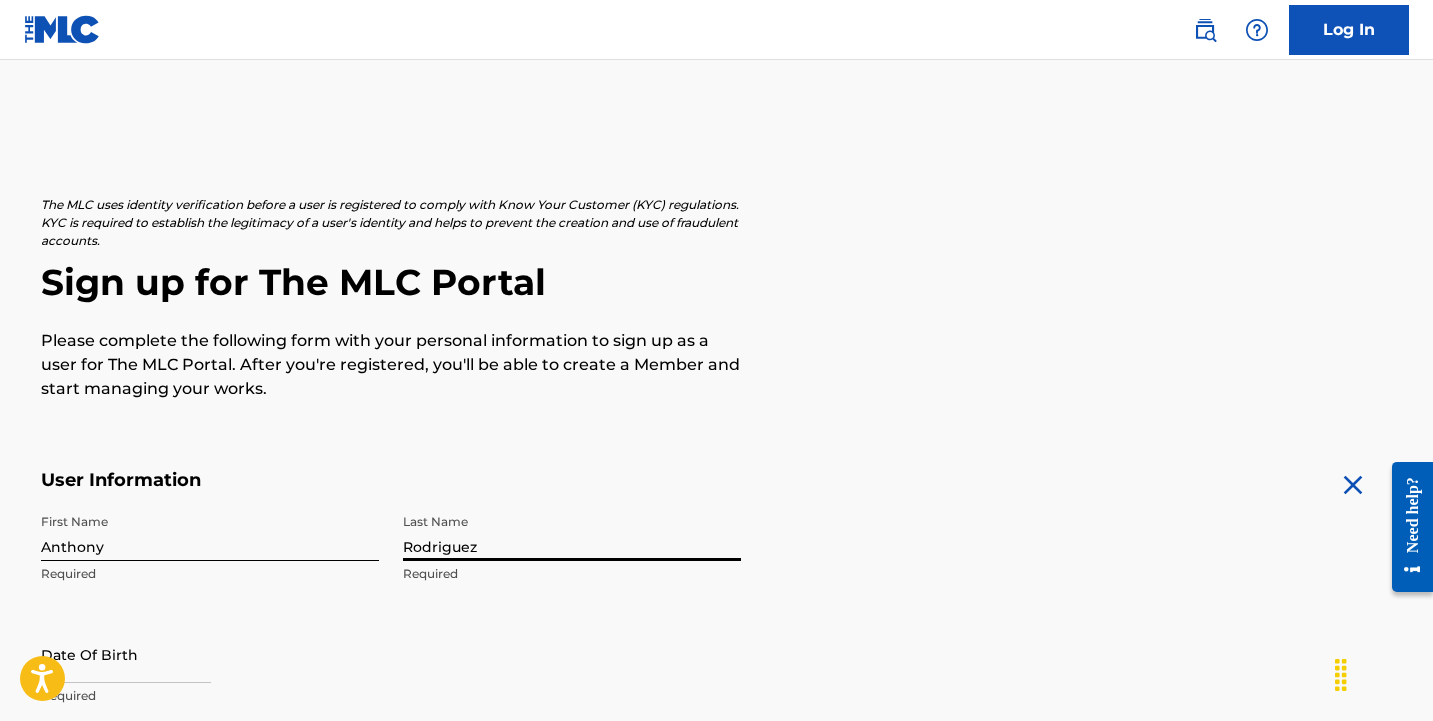 scroll, scrollTop: 322, scrollLeft: 0, axis: vertical 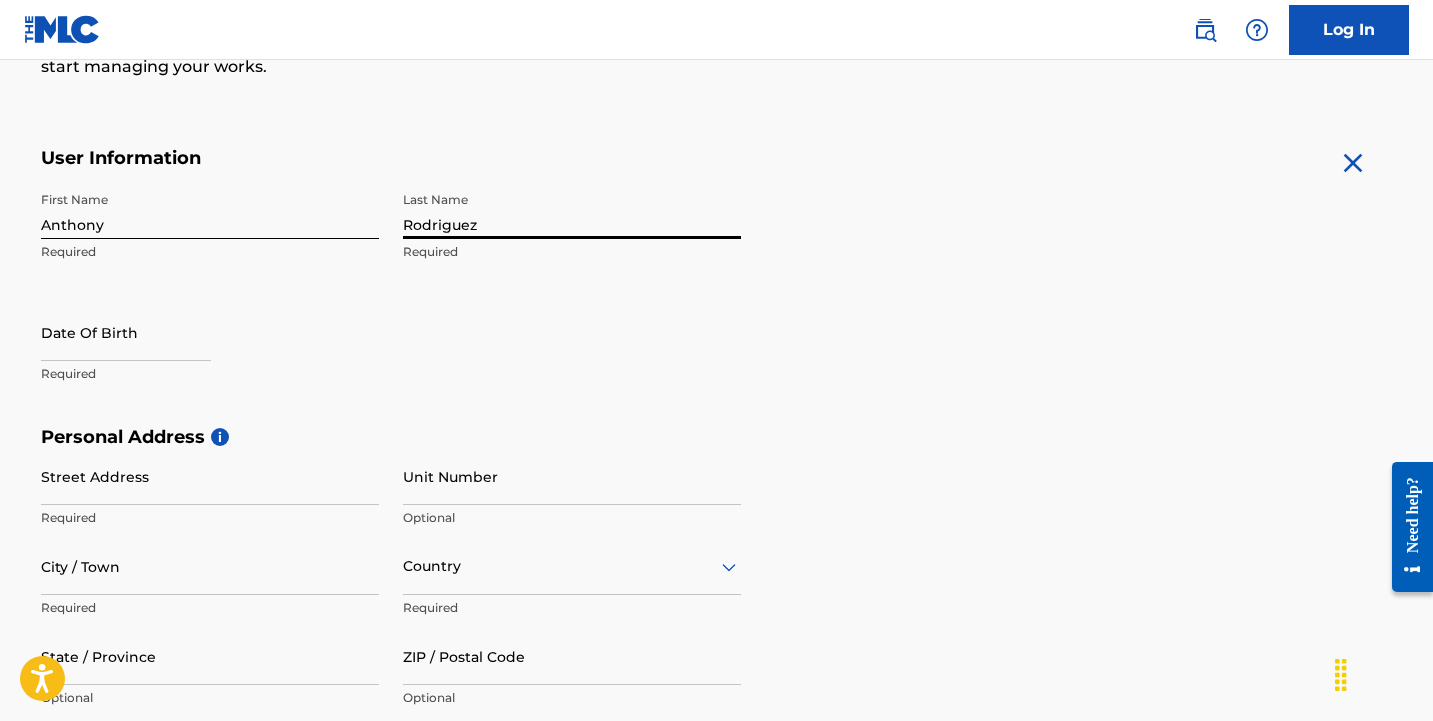 type on "Rodriguez" 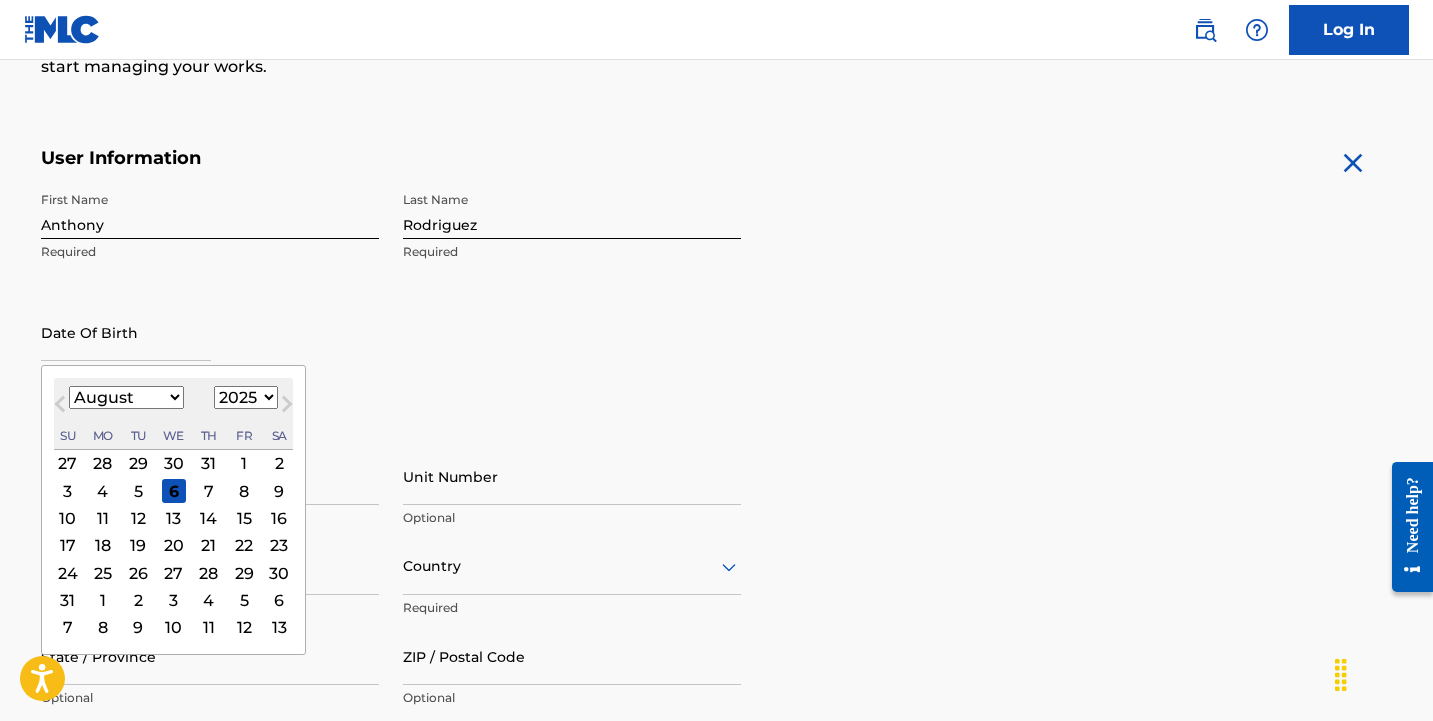 click on "August 2025 January February March April May June July August September October November December 1899 1900 1901 1902 1903 1904 1905 1906 1907 1908 1909 1910 1911 1912 1913 1914 1915 1916 1917 1918 1919 1920 1921 1922 1923 1924 1925 1926 1927 1928 1929 1930 1931 1932 1933 1934 1935 1936 1937 1938 1939 1940 1941 1942 1943 1944 1945 1946 1947 1948 1949 1950 1951 1952 1953 1954 1955 1956 1957 1958 1959 1960 1961 1962 1963 1964 1965 1966 1967 1968 1969 1970 1971 1972 1973 1974 1975 1976 1977 1978 1979 1980 1981 1982 1983 1984 1985 1986 1987 1988 1989 1990 1991 1992 1993 1994 1995 1996 1997 1998 1999 2000 2001 2002 2003 2004 2005 2006 2007 2008 2009 2010 2011 2012 2013 2014 2015 2016 2017 2018 2019 2020 2021 2022 2023 2024 2025 2026 2027 2028 2029 2030 2031 2032 2033 2034 2035 2036 2037 2038 2039 2040 2041 2042 2043 2044 2045 2046 2047 2048 2049 2050 2051 2052 2053 2054 2055 2056 2057 2058 2059 2060 2061 2062 2063 2064 2065 2066 2067 2068 2069 2070 2071 2072 2073 2074 2075 2076 2077 2078 2079 2080 2081 2082 2083" at bounding box center (173, 414) 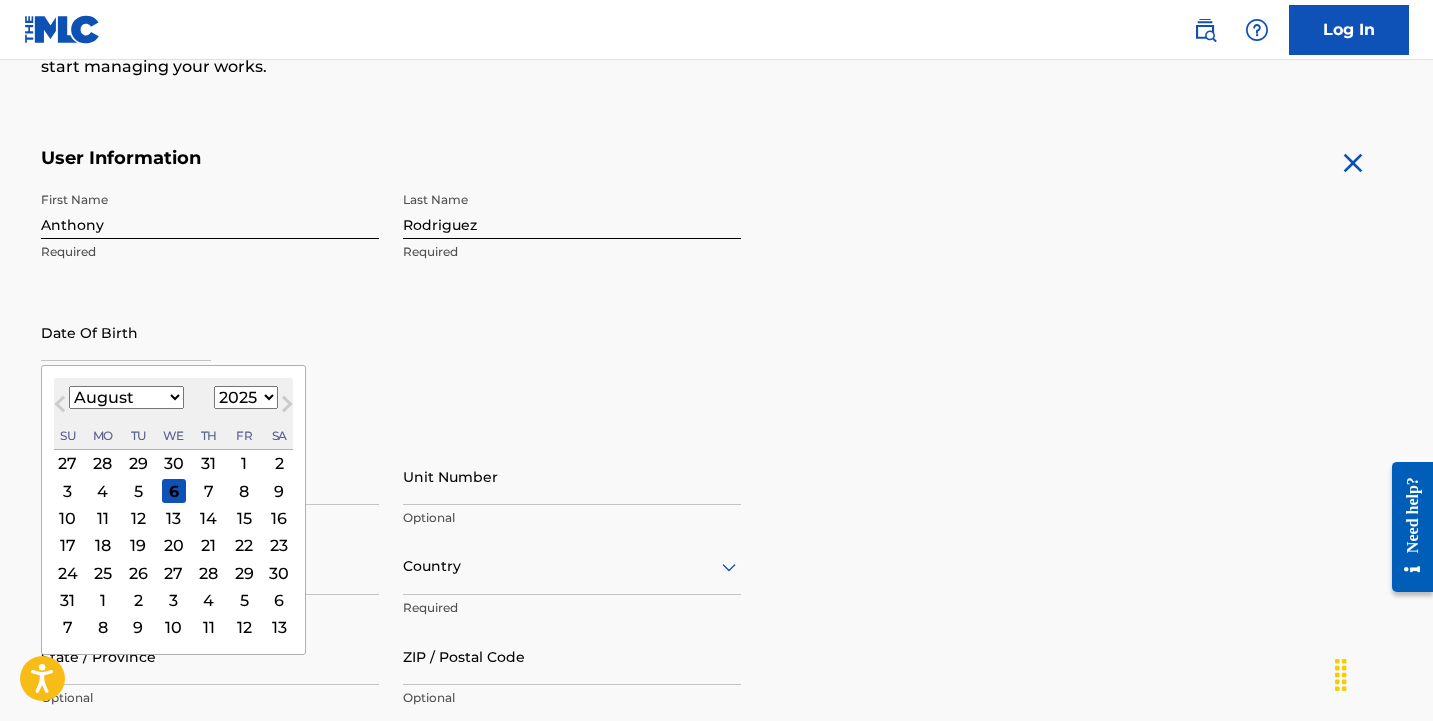 select on "2" 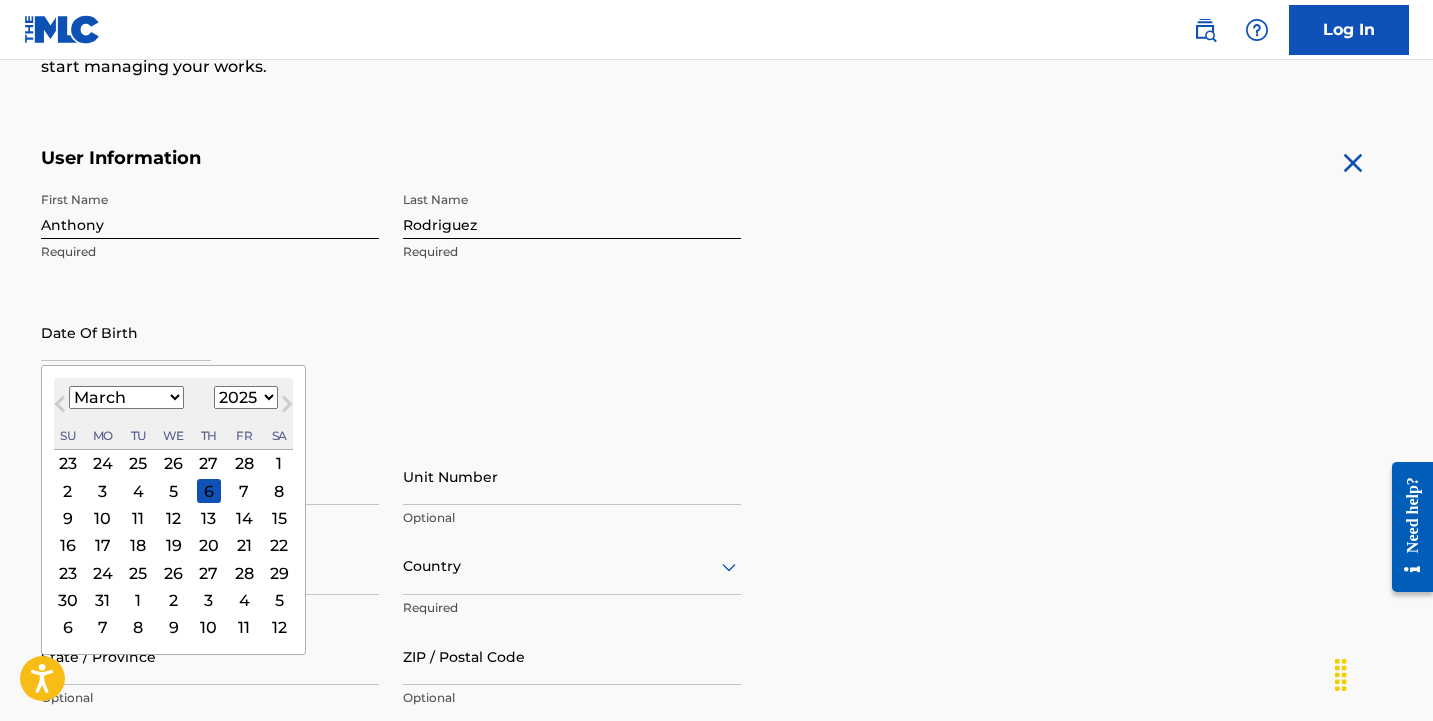 select on "2002" 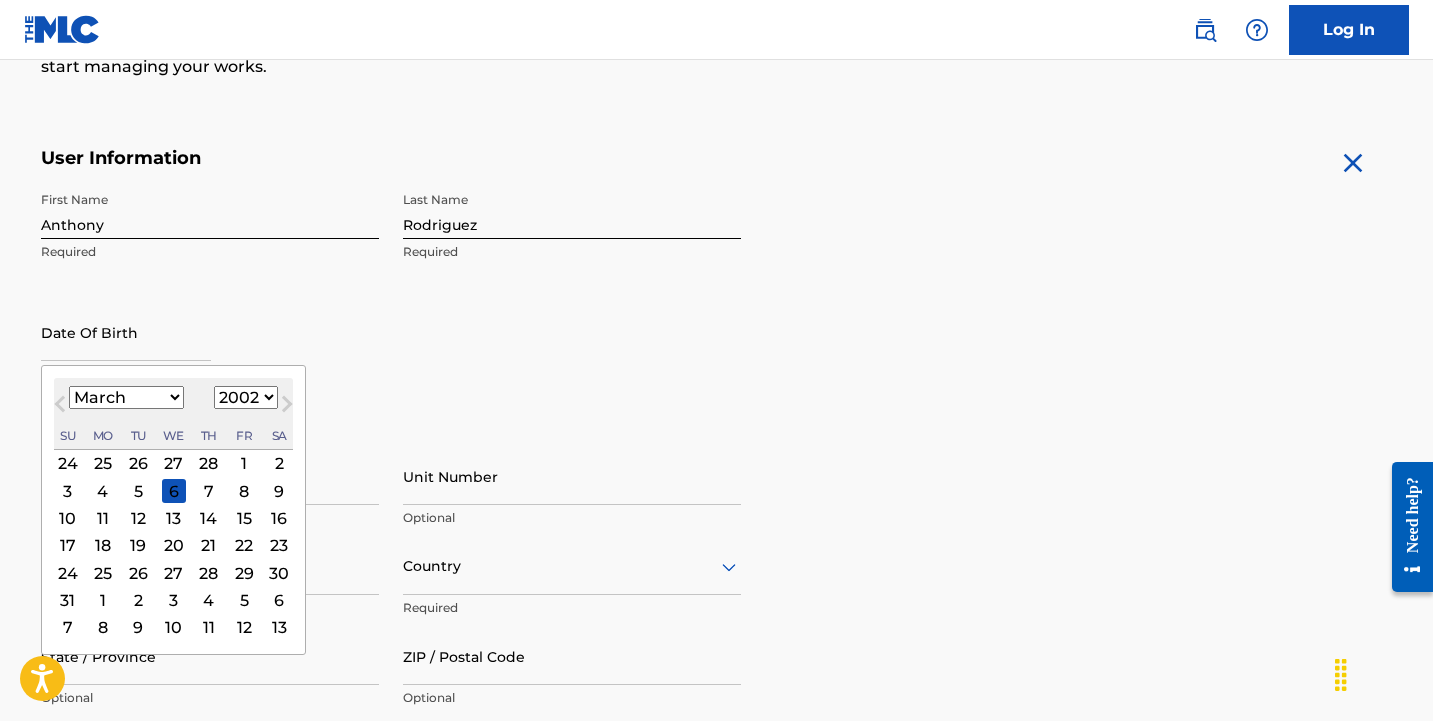 click on "17" at bounding box center [67, 545] 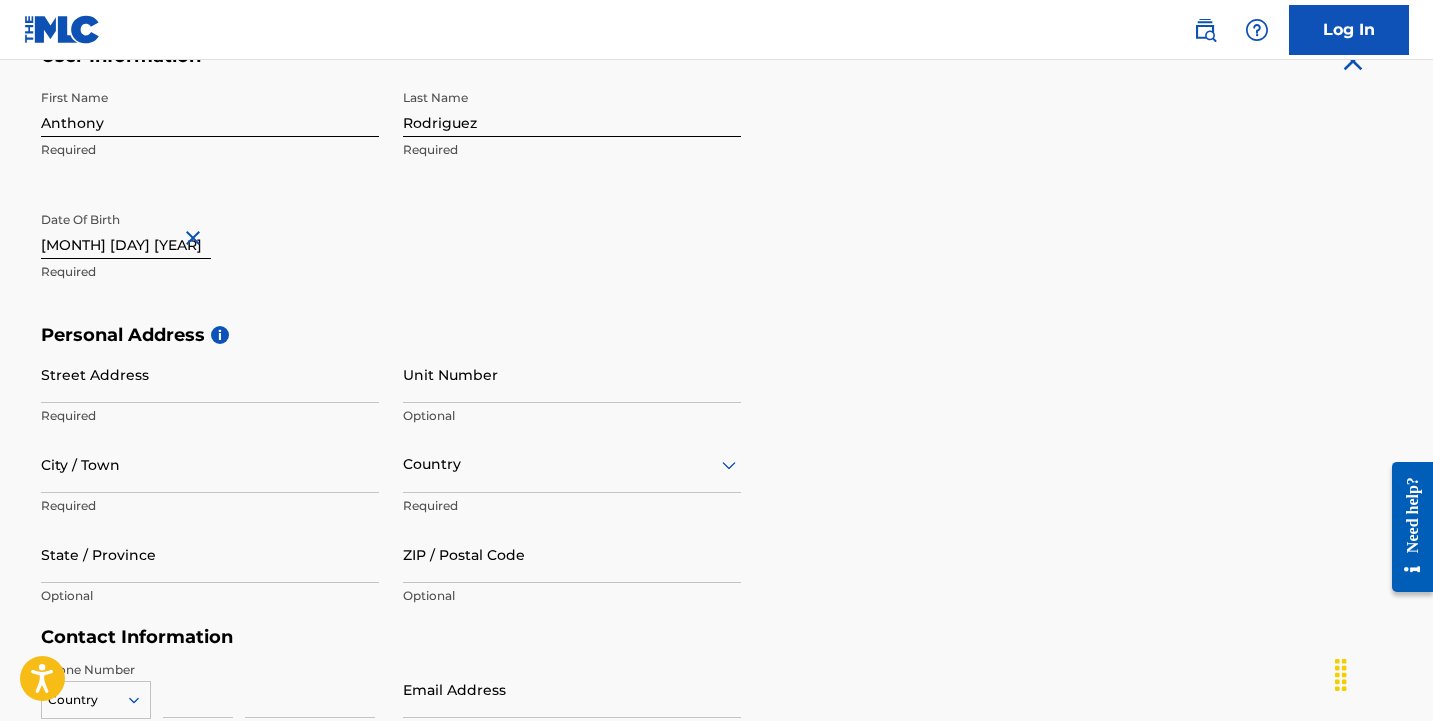 scroll, scrollTop: 431, scrollLeft: 0, axis: vertical 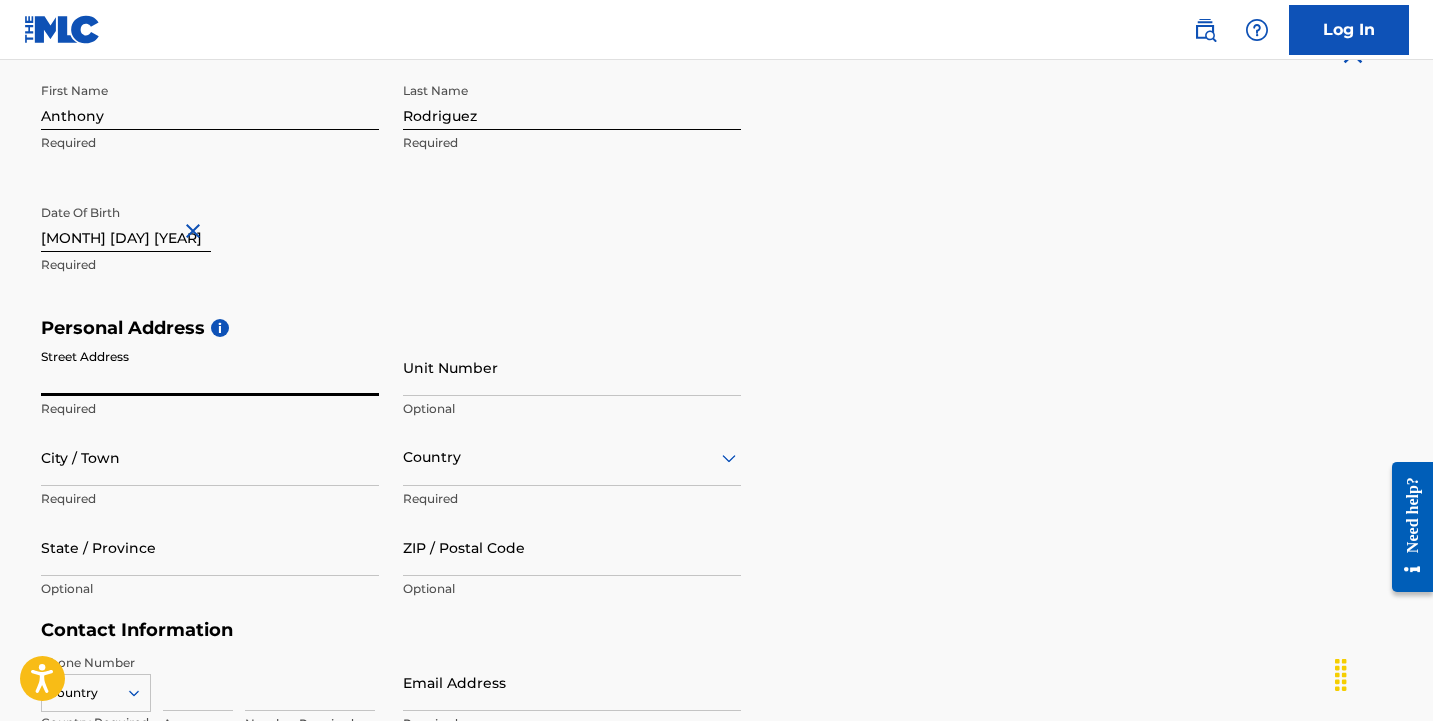 click on "Street Address" at bounding box center [210, 367] 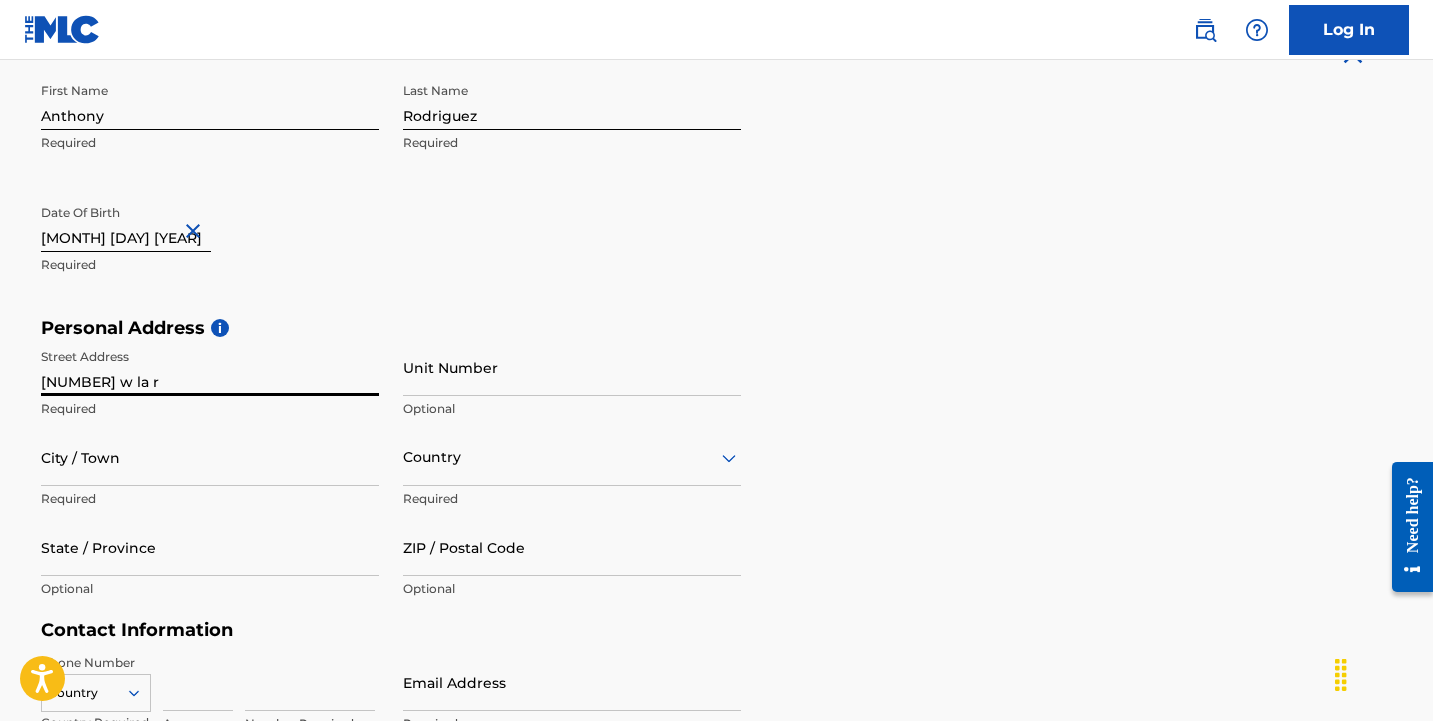 type on "[NUMBER] w la r" 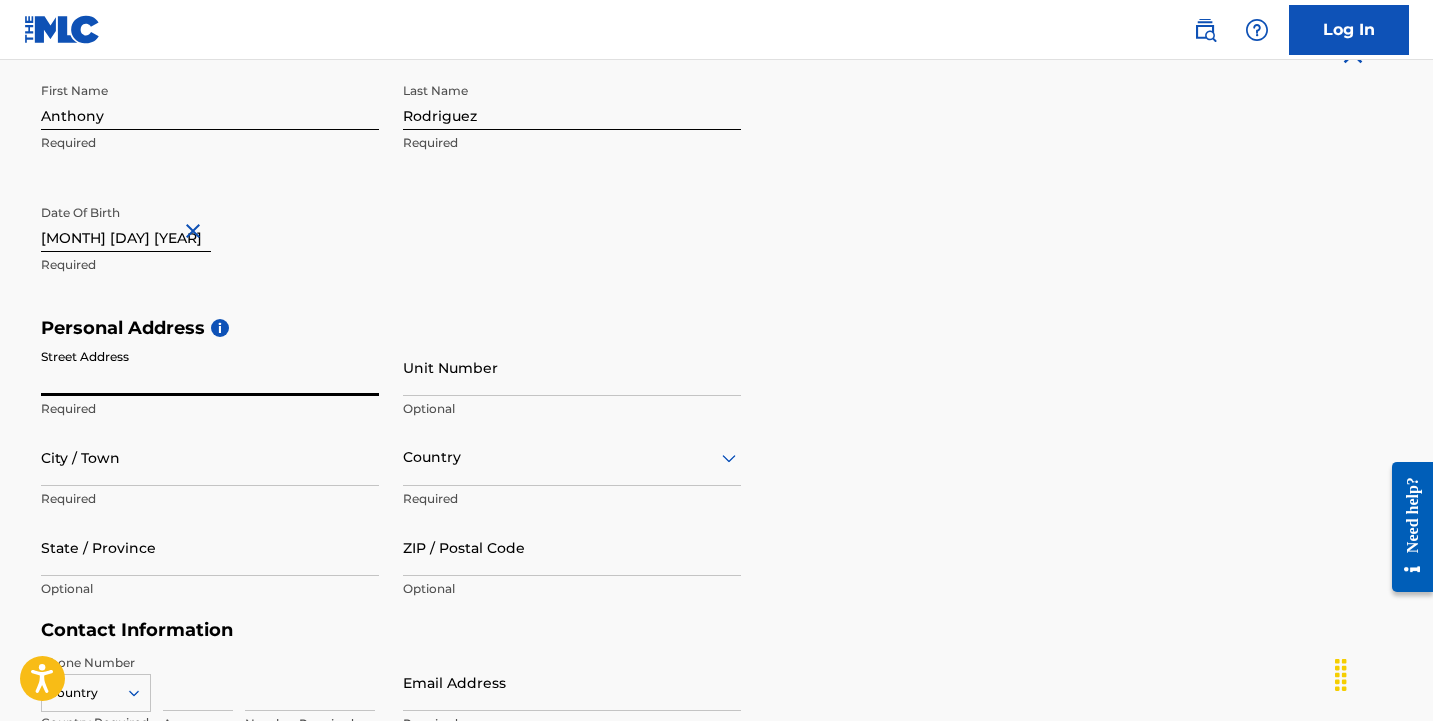type on "[NUMBER] [STREET]" 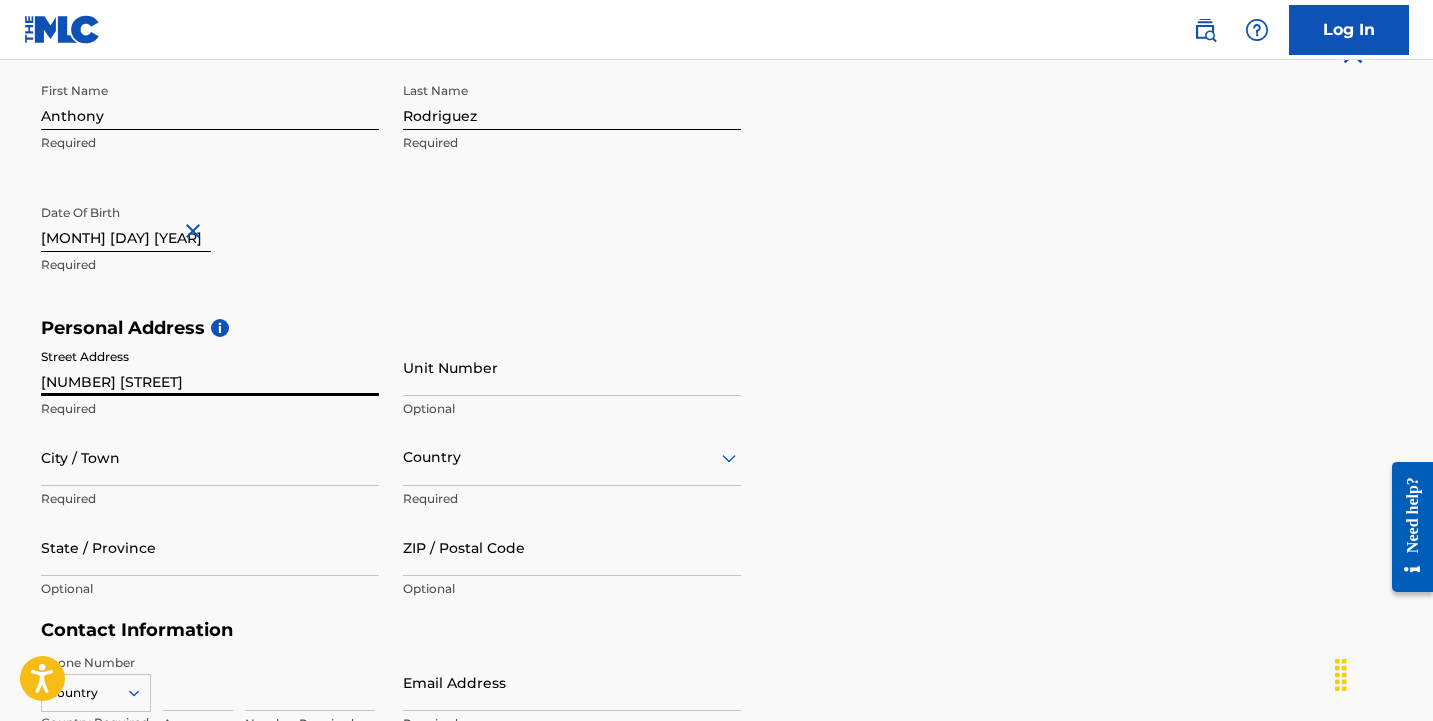 type on "[CITY]" 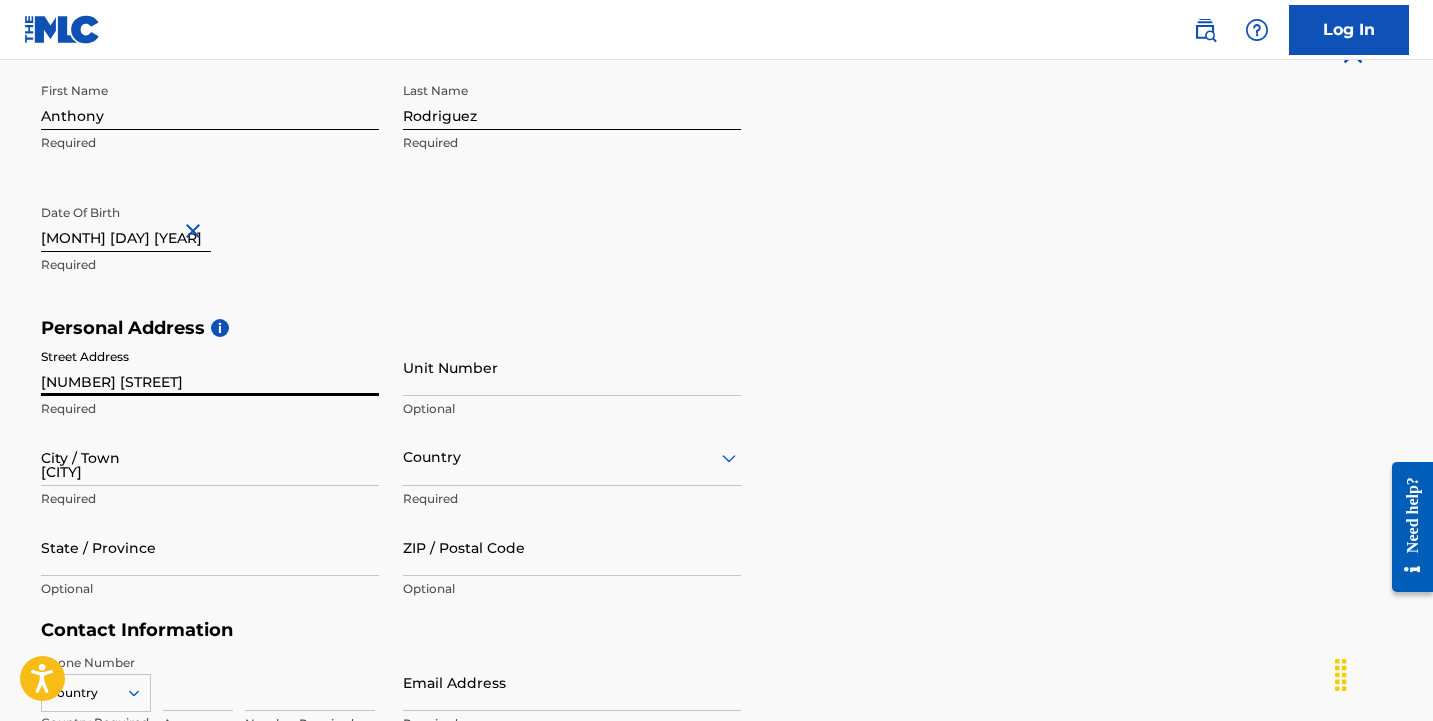 type on "United States" 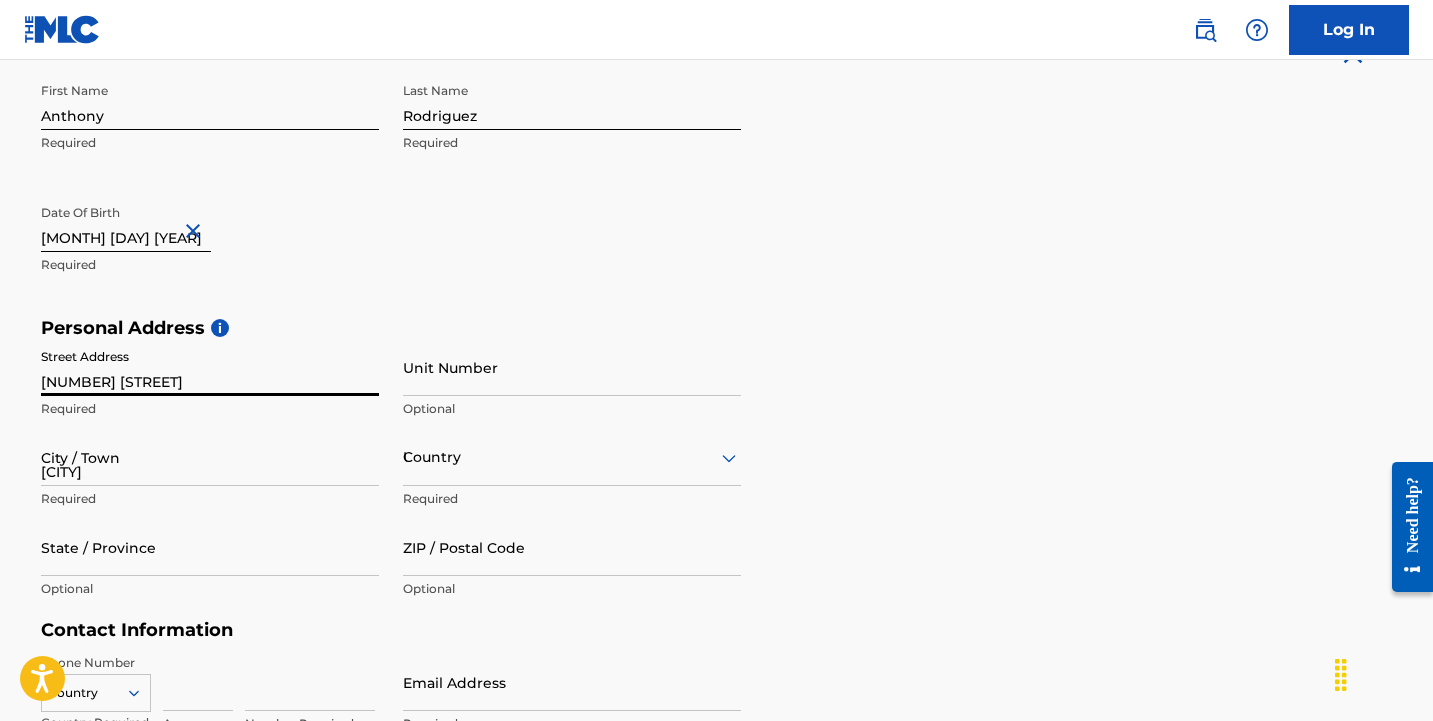 type on "AZ" 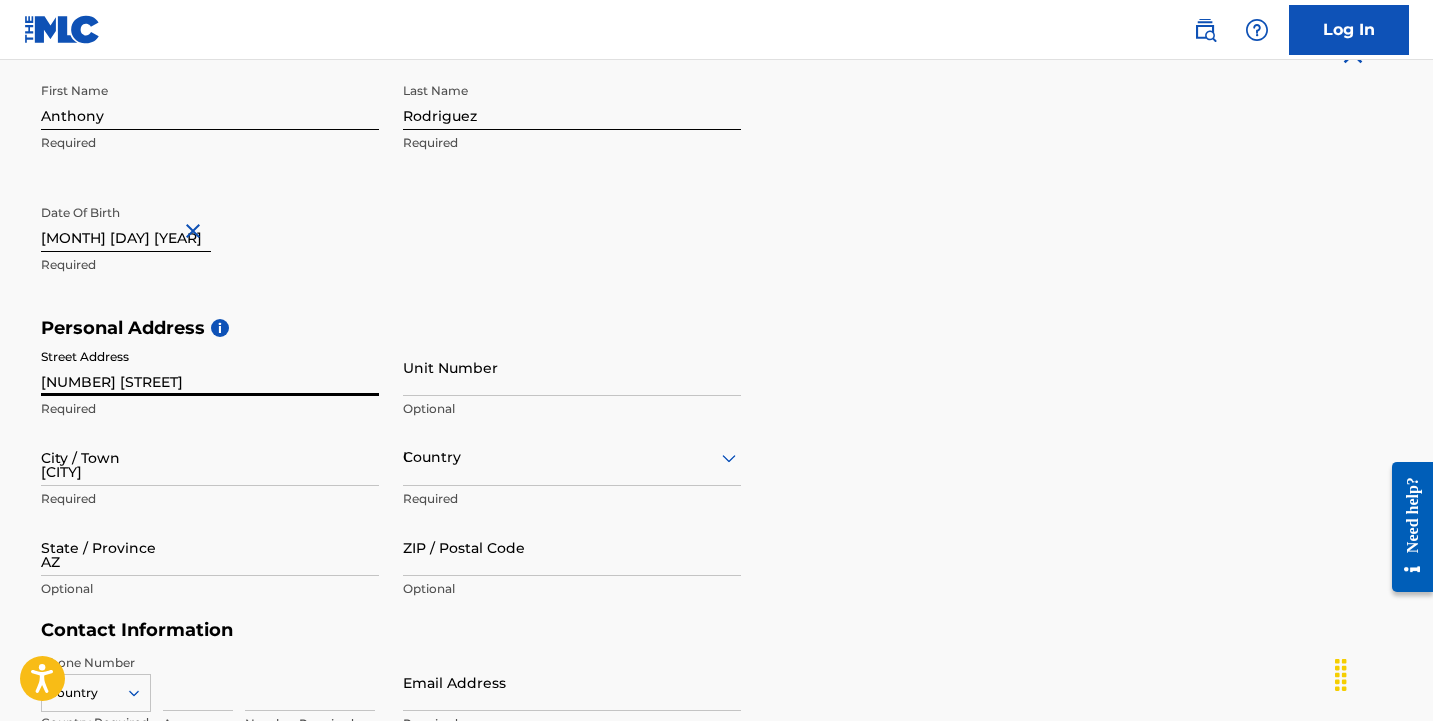 type on "[POSTAL_CODE]" 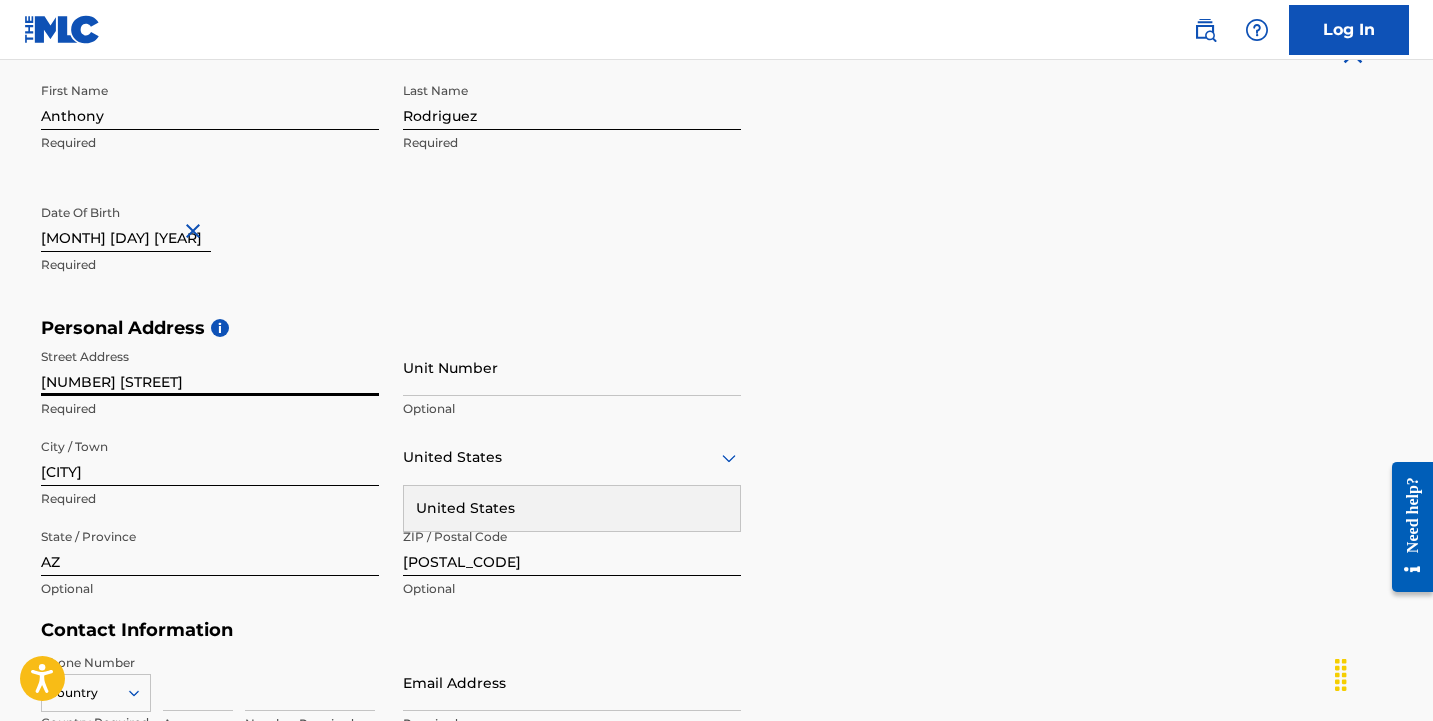 type on "United States" 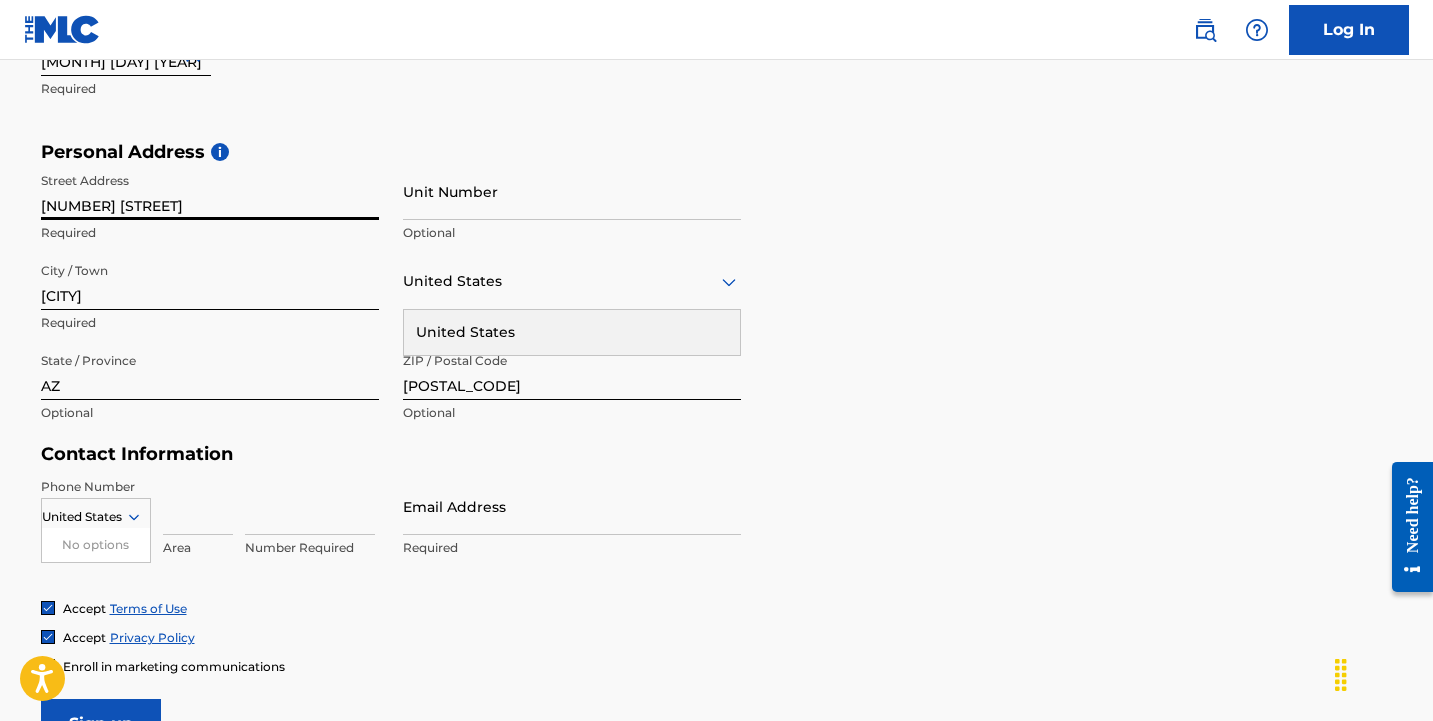 scroll, scrollTop: 760, scrollLeft: 0, axis: vertical 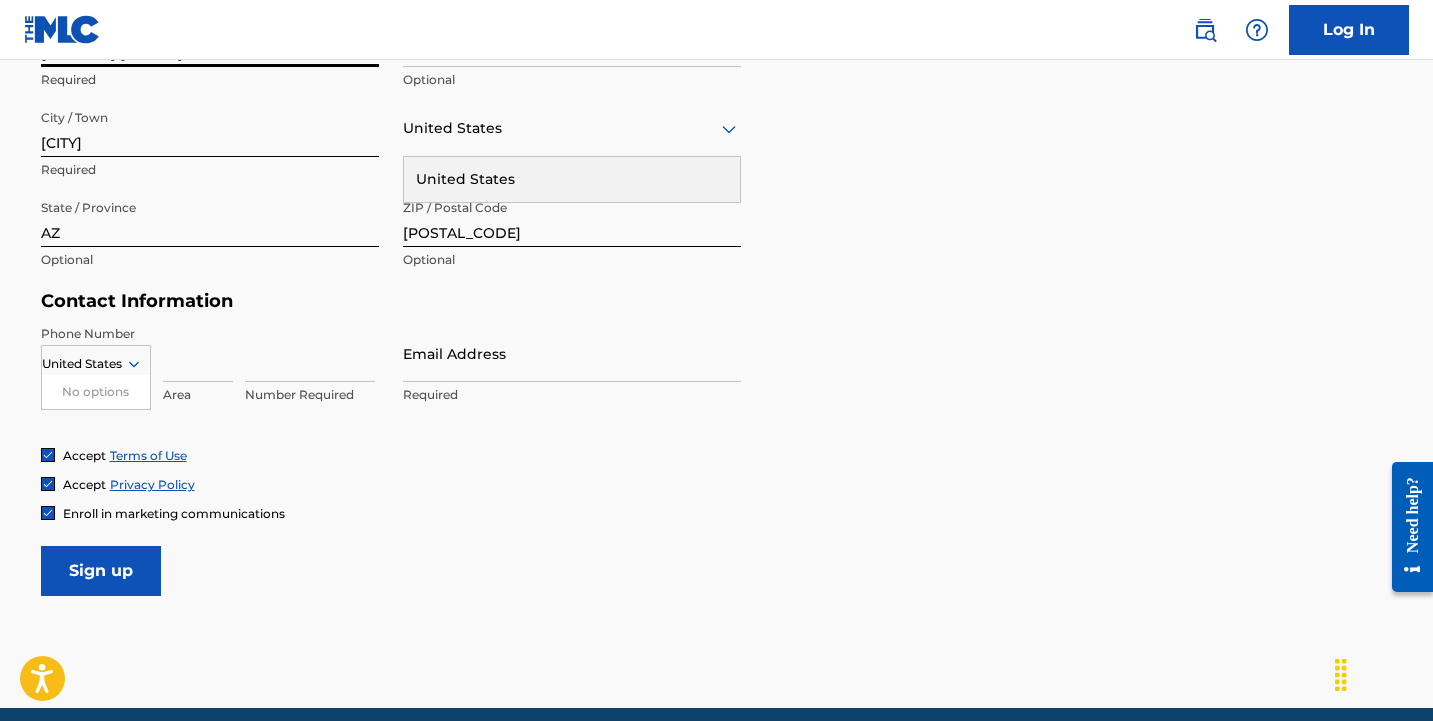 click at bounding box center (198, 353) 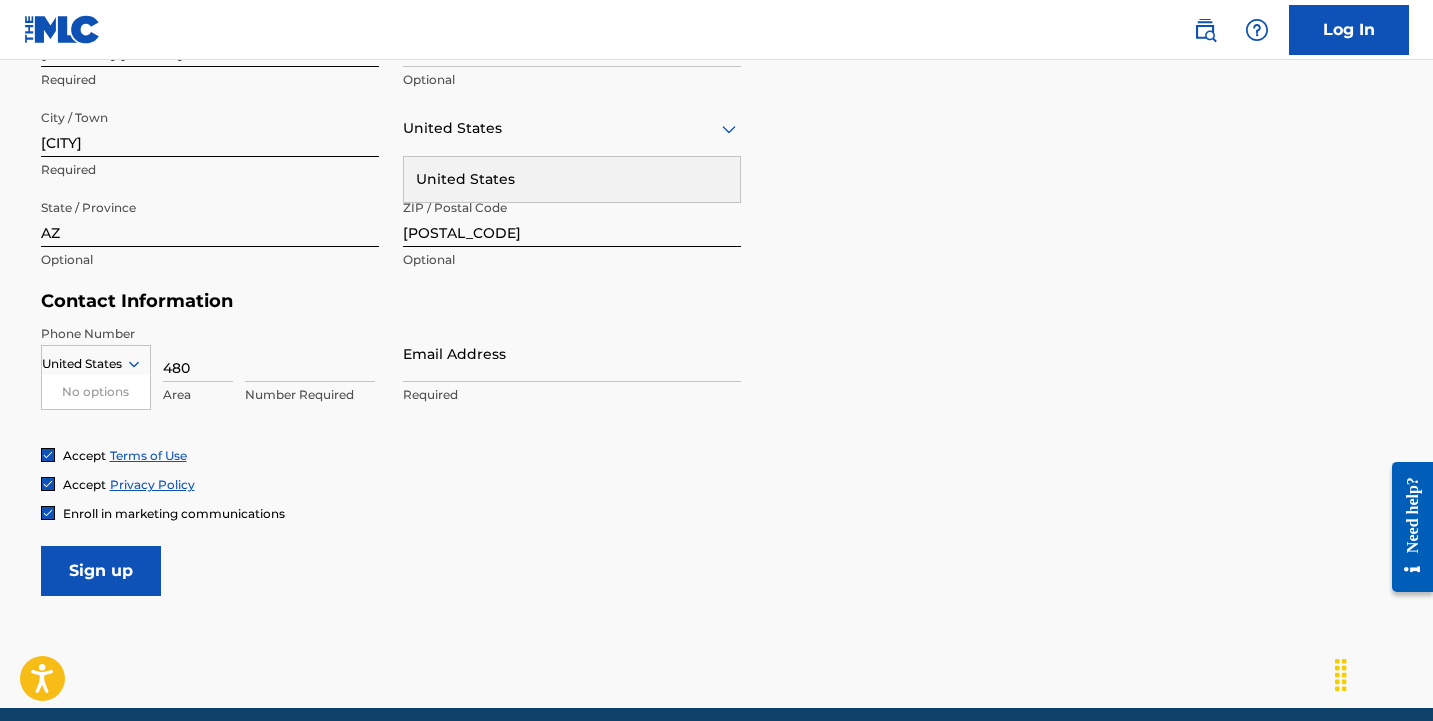type on "480" 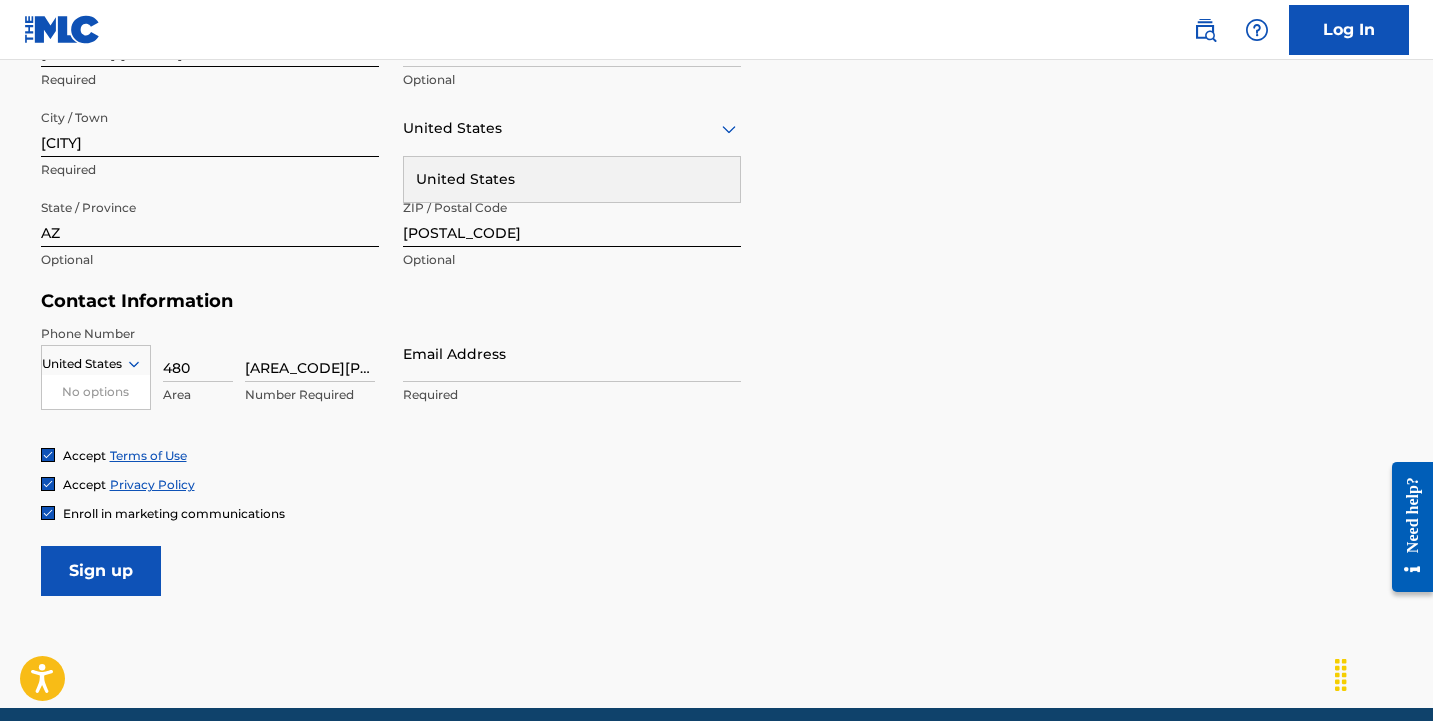 type on "[AREA_CODE][PHONE_NUMBER]" 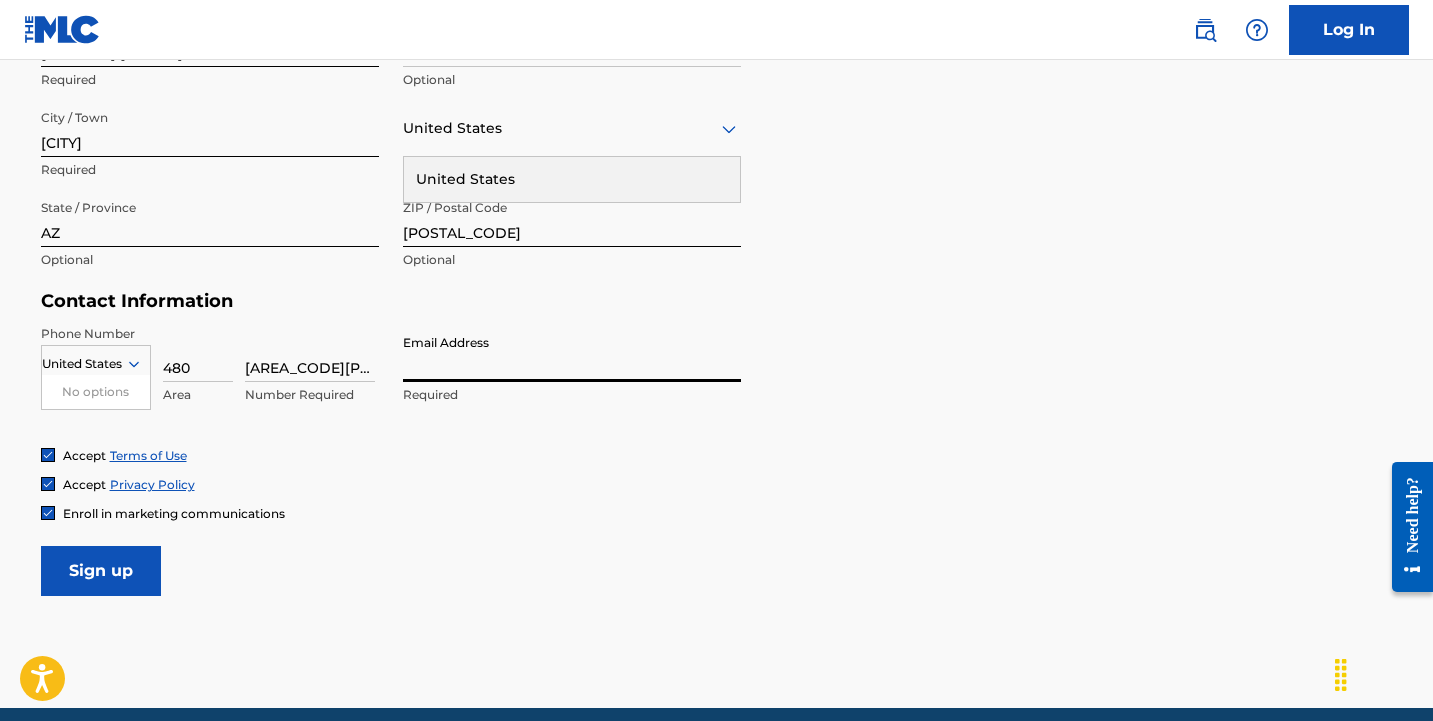 type on "[USERNAME]@[DOMAIN]" 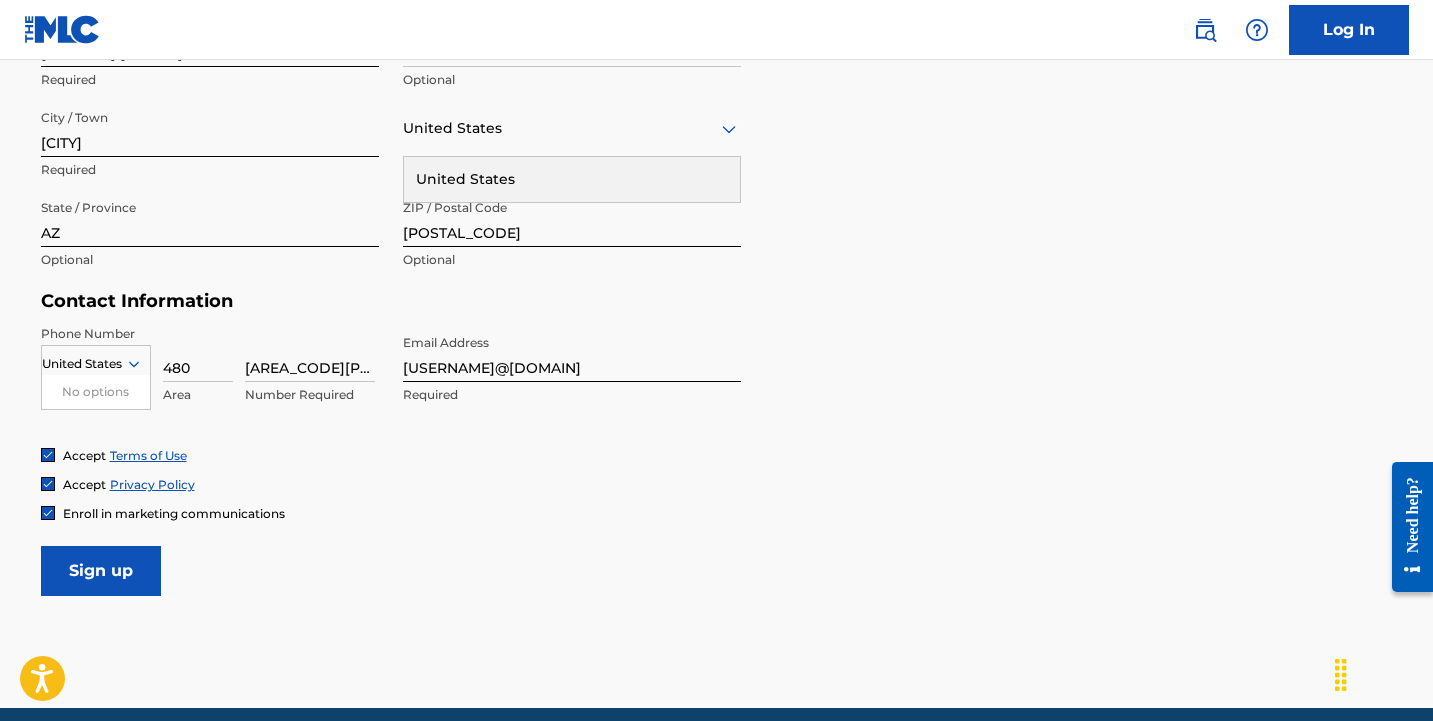 click on "Phone Number United States No options Country Required [AREA_CODE] [PHONE_NUMBER] Number Required Email Address [EMAIL] Required" at bounding box center [391, 386] 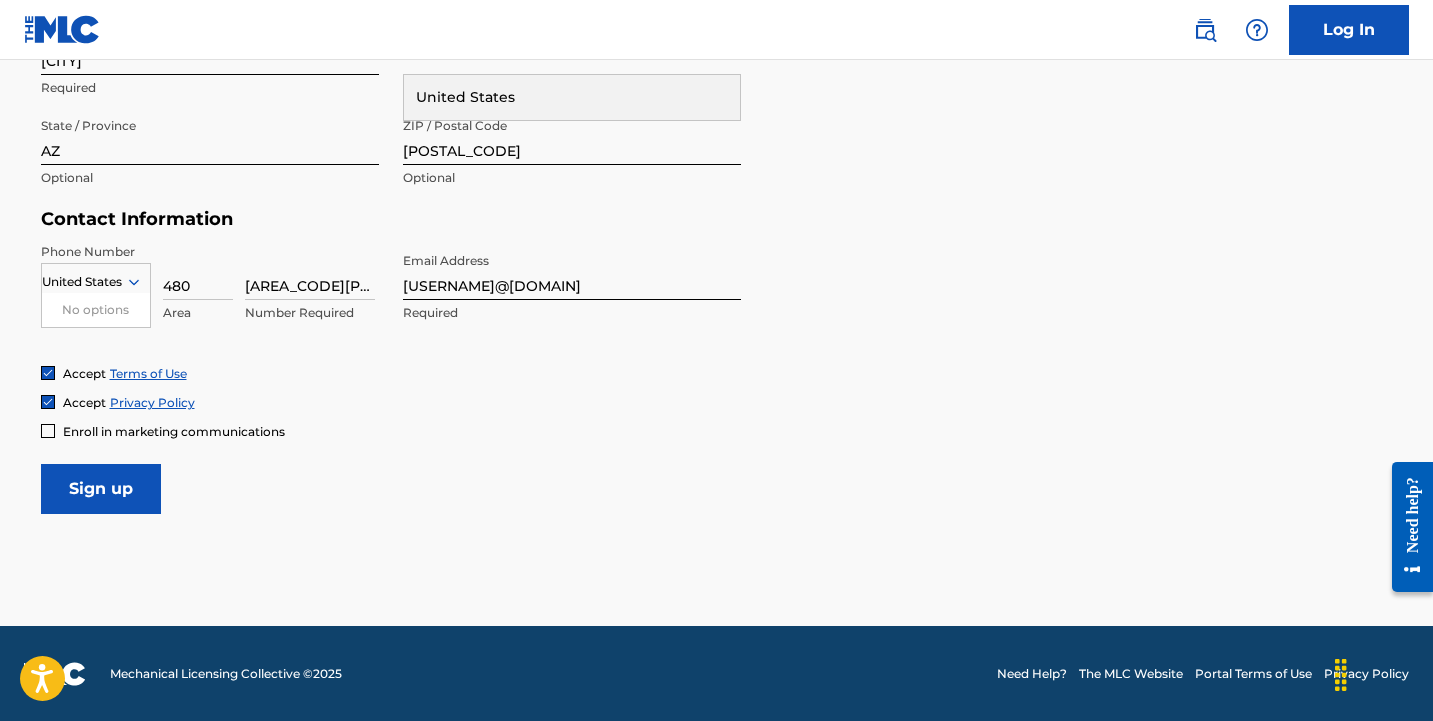 scroll, scrollTop: 841, scrollLeft: 0, axis: vertical 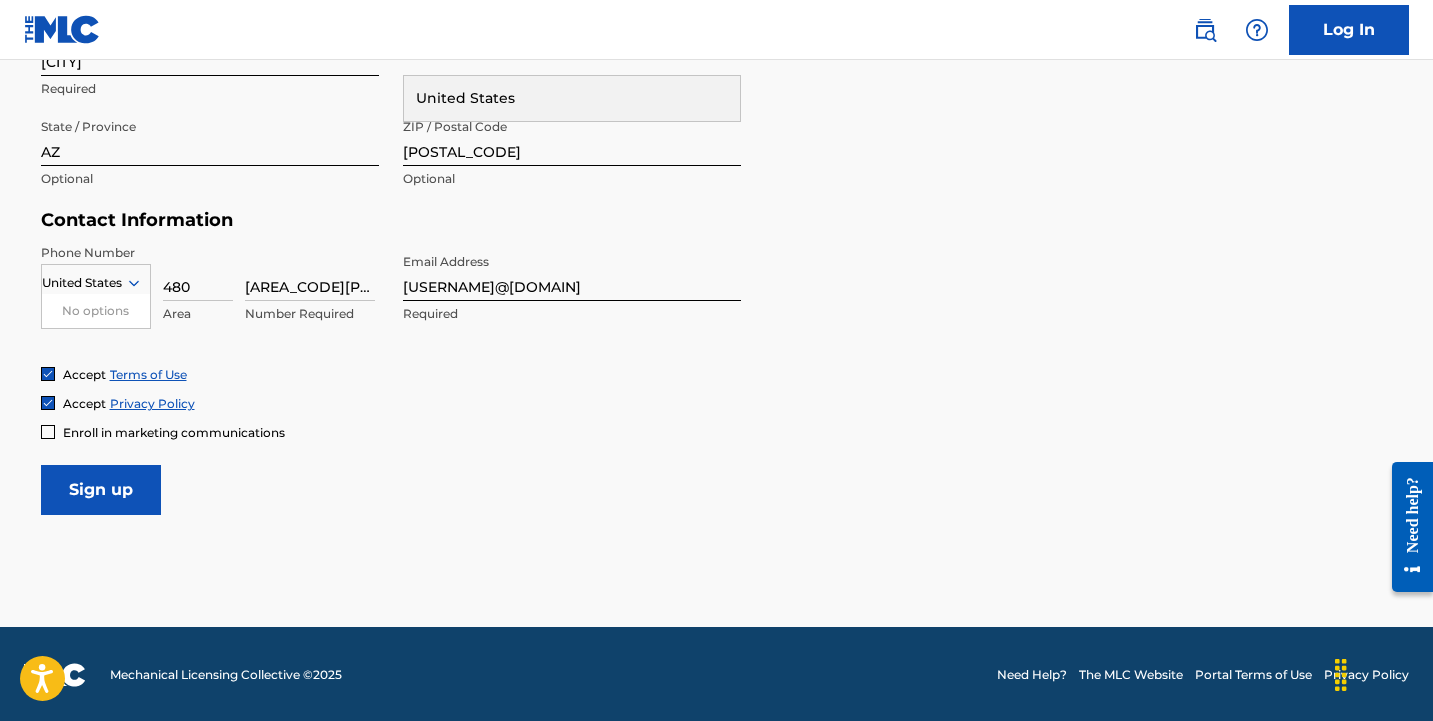 click on "Sign up" at bounding box center (101, 490) 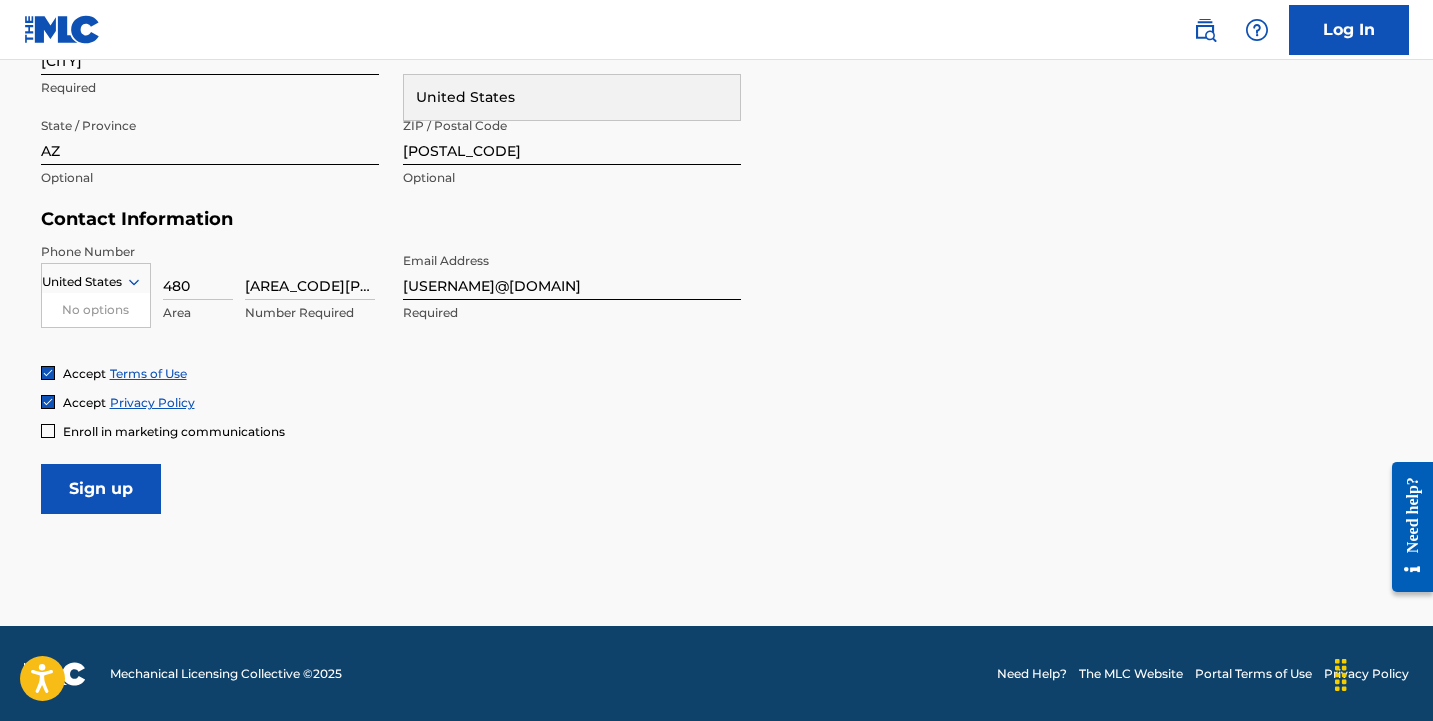 scroll, scrollTop: 841, scrollLeft: 0, axis: vertical 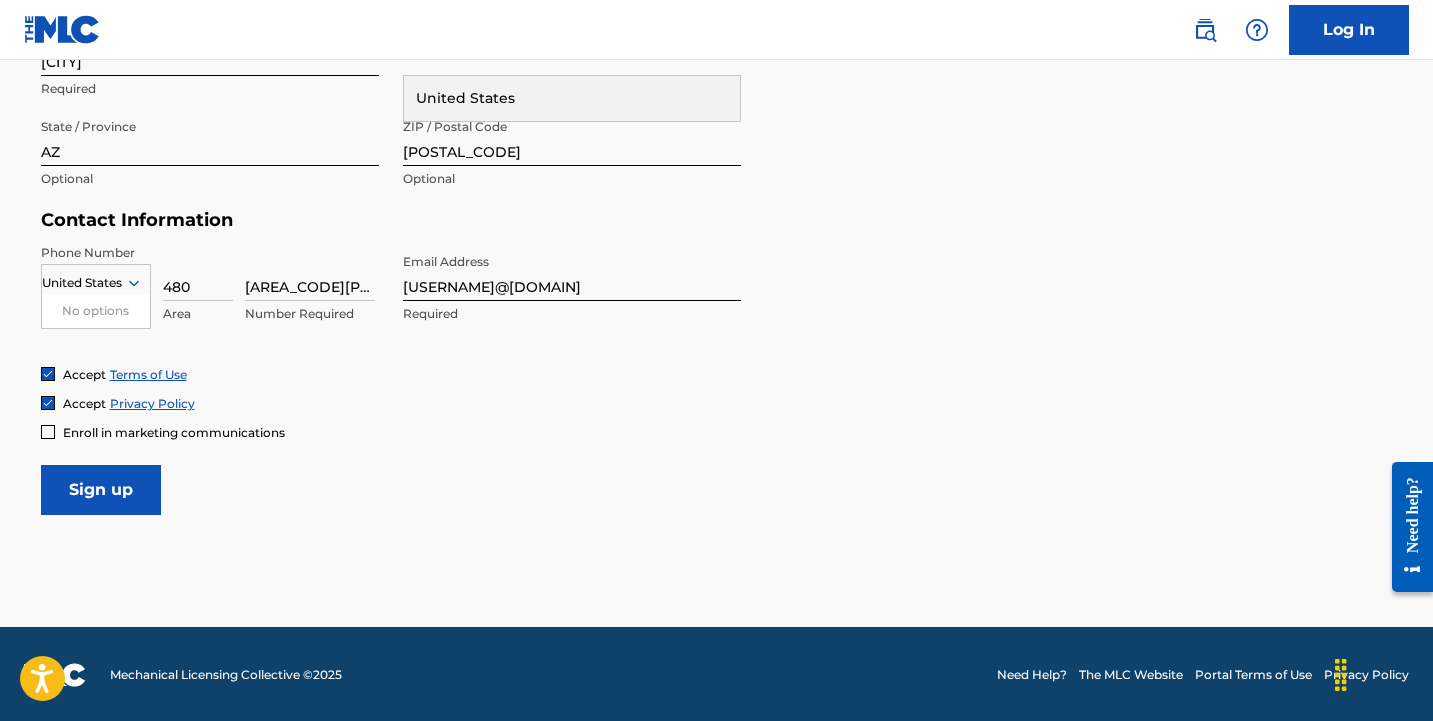 type 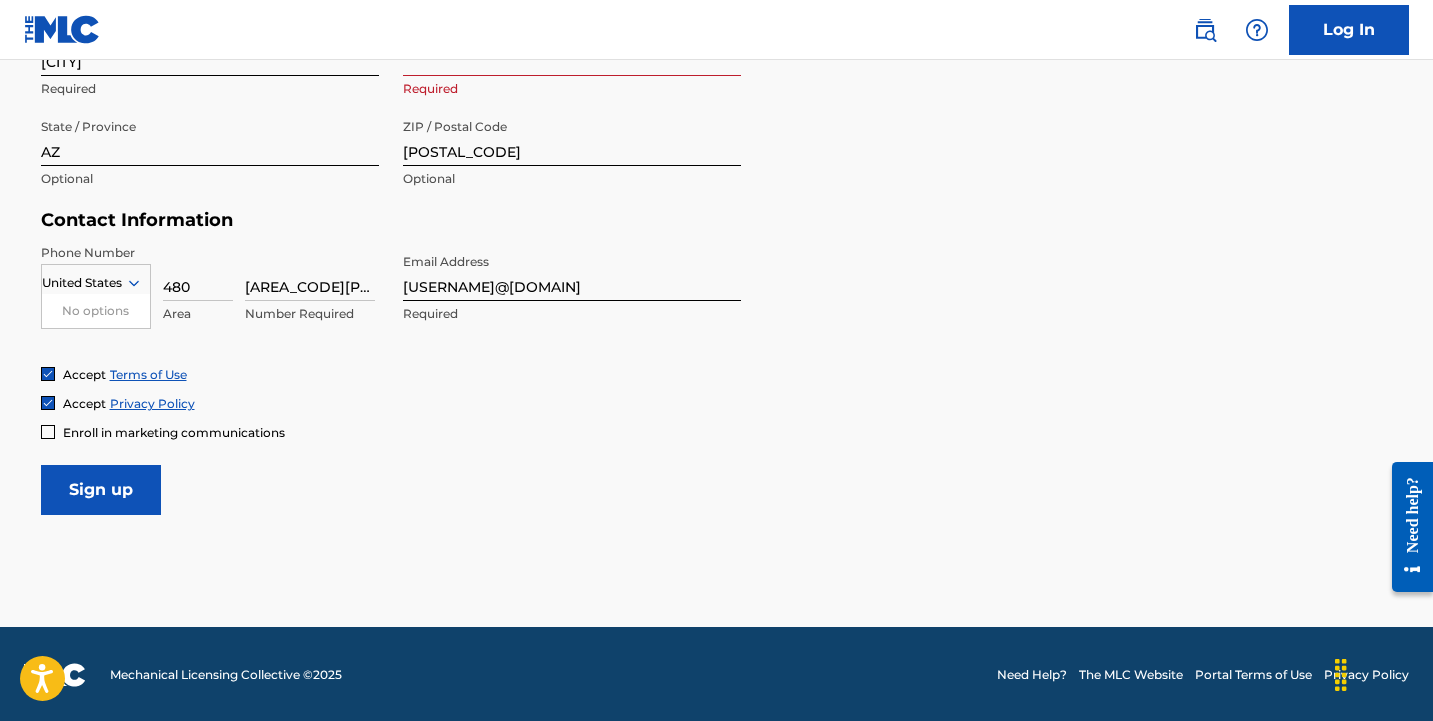click on "Sign up" at bounding box center [101, 490] 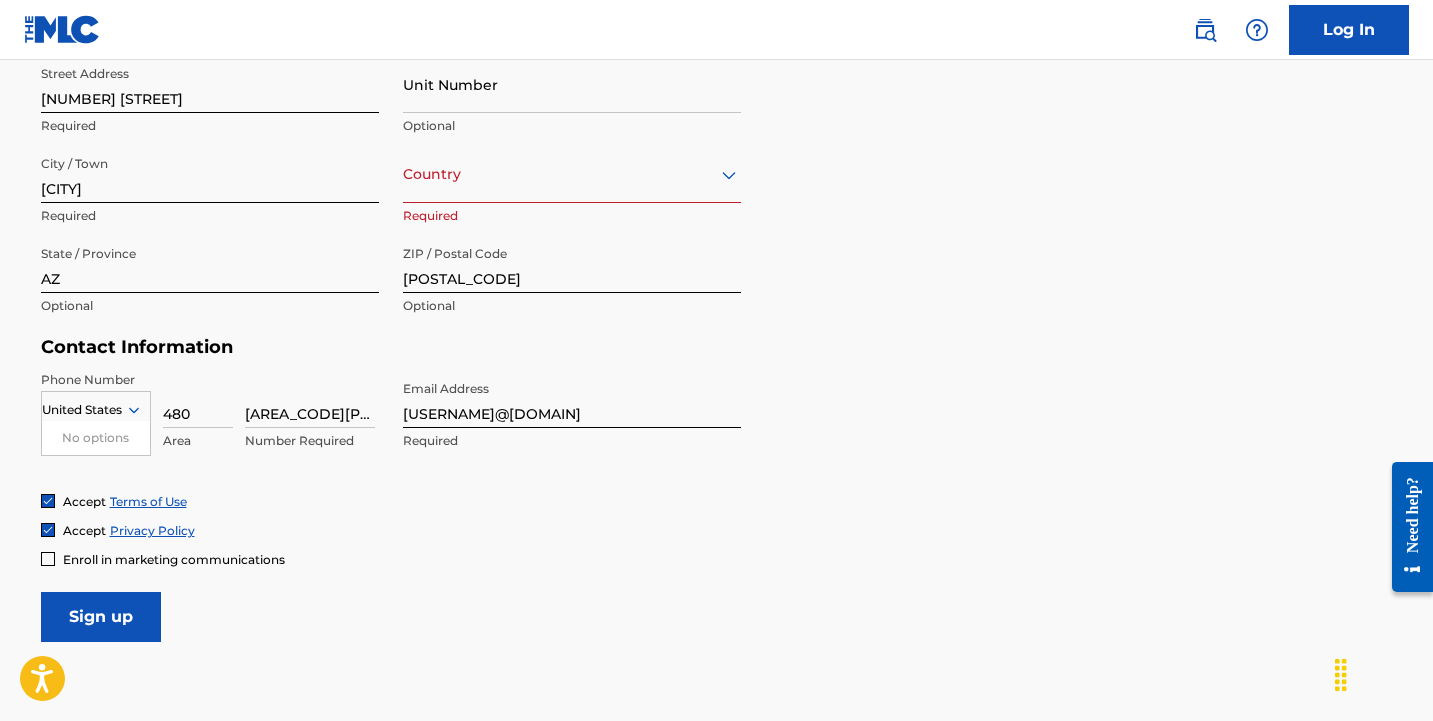 scroll, scrollTop: 635, scrollLeft: 0, axis: vertical 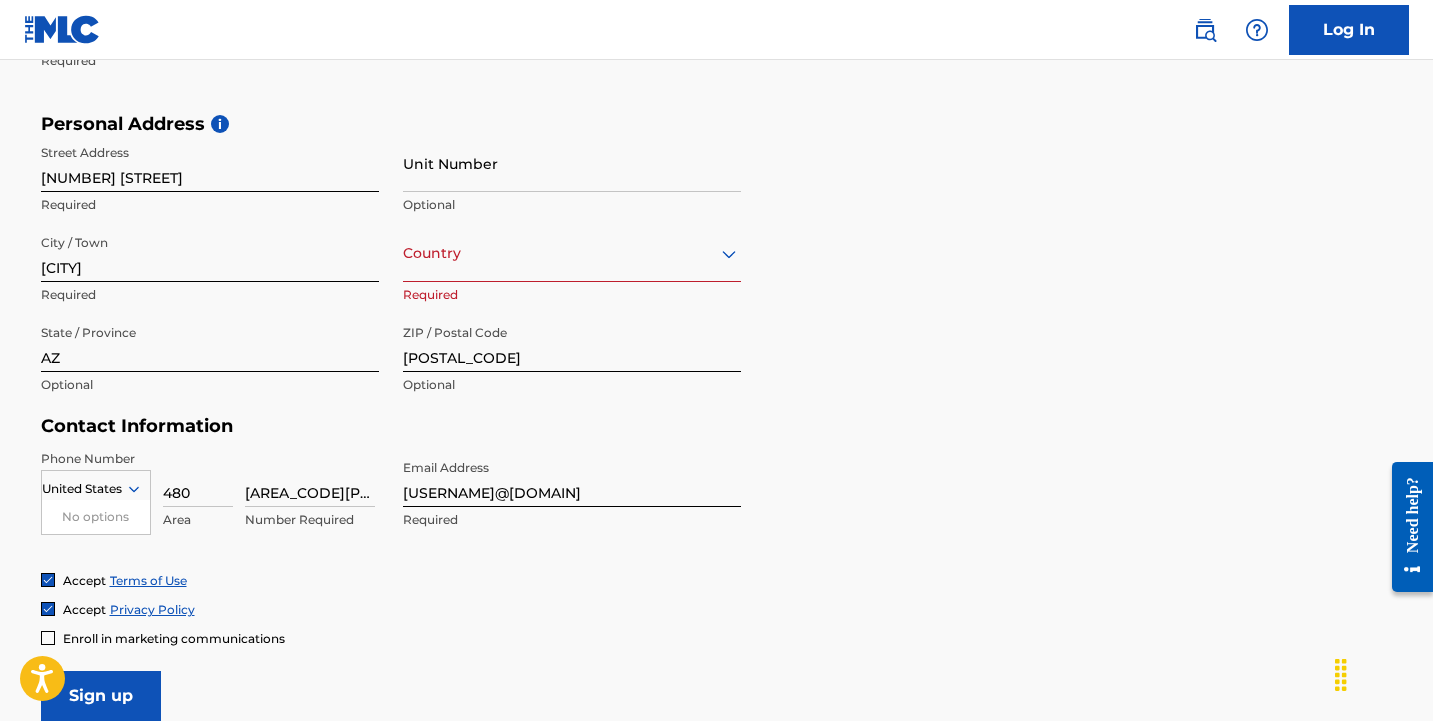 click at bounding box center (572, 253) 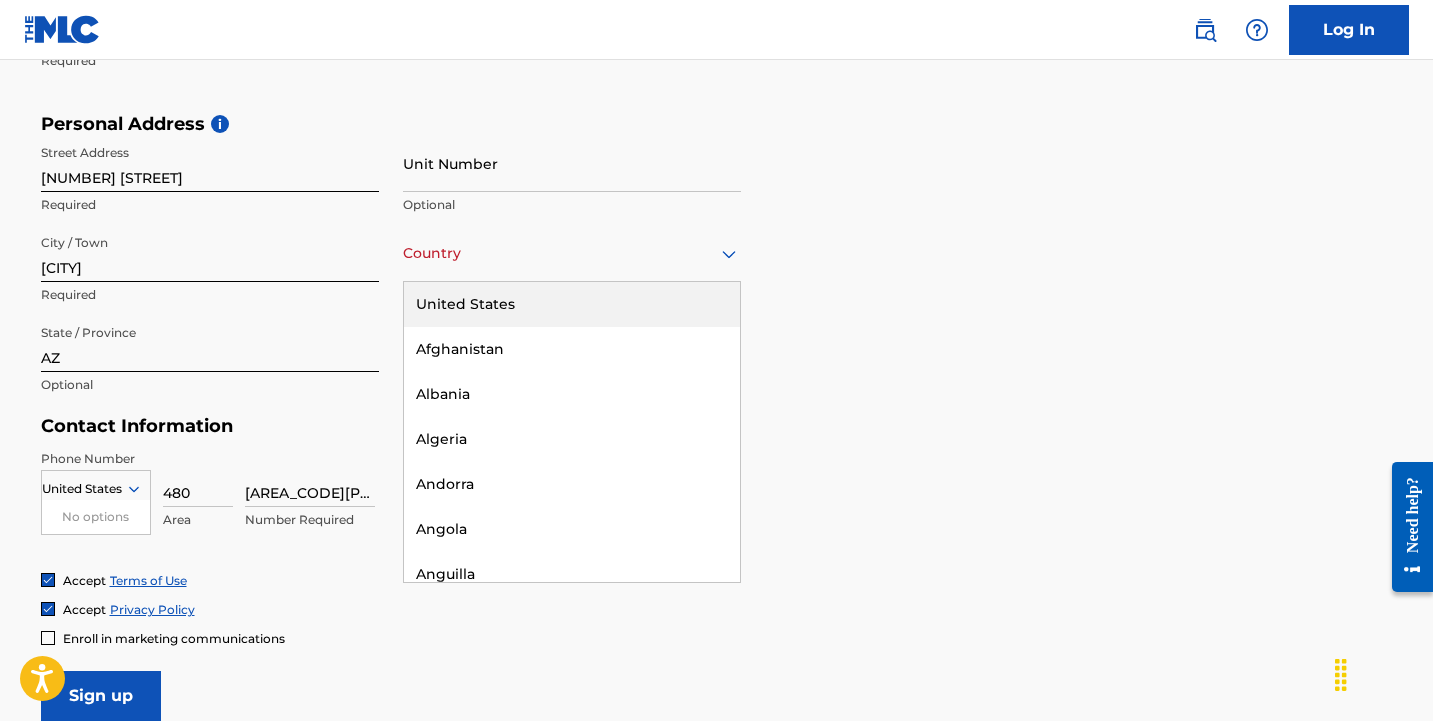 click on "United States" at bounding box center [572, 304] 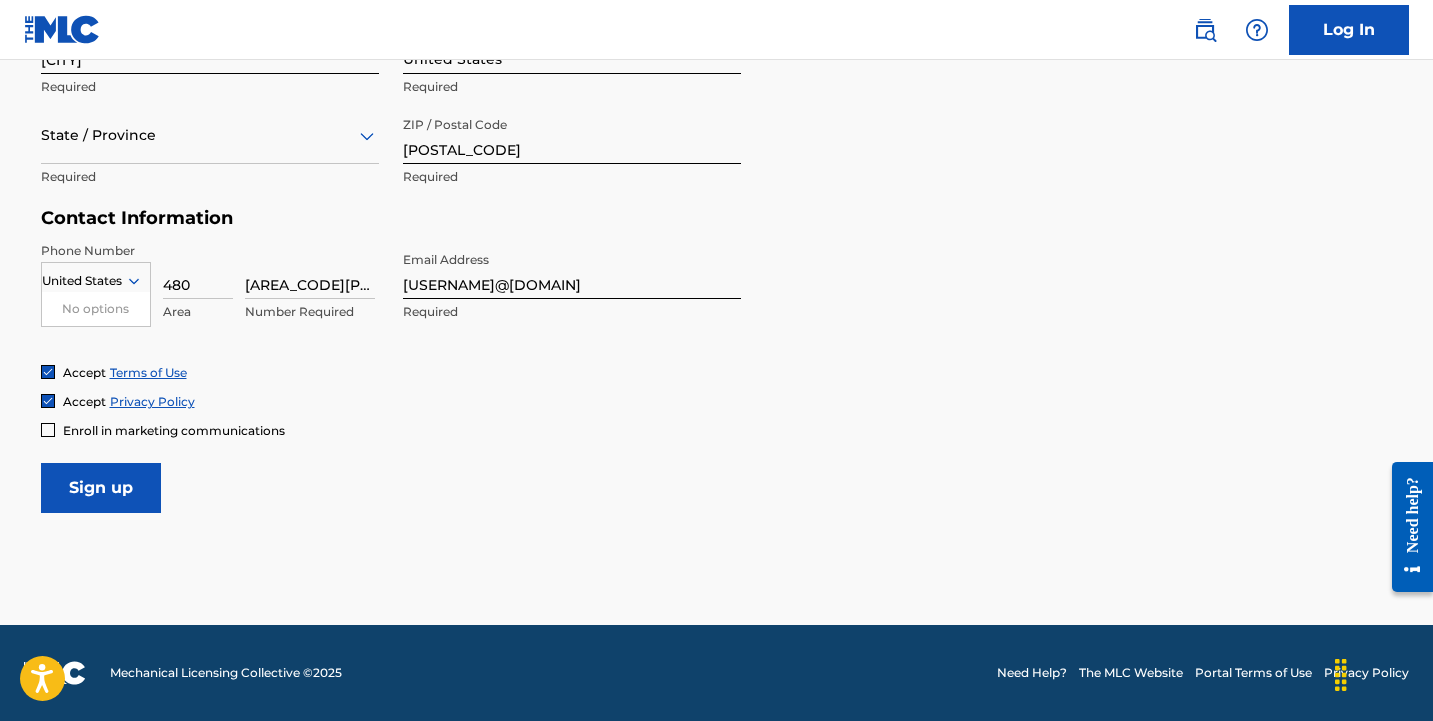 scroll, scrollTop: 841, scrollLeft: 0, axis: vertical 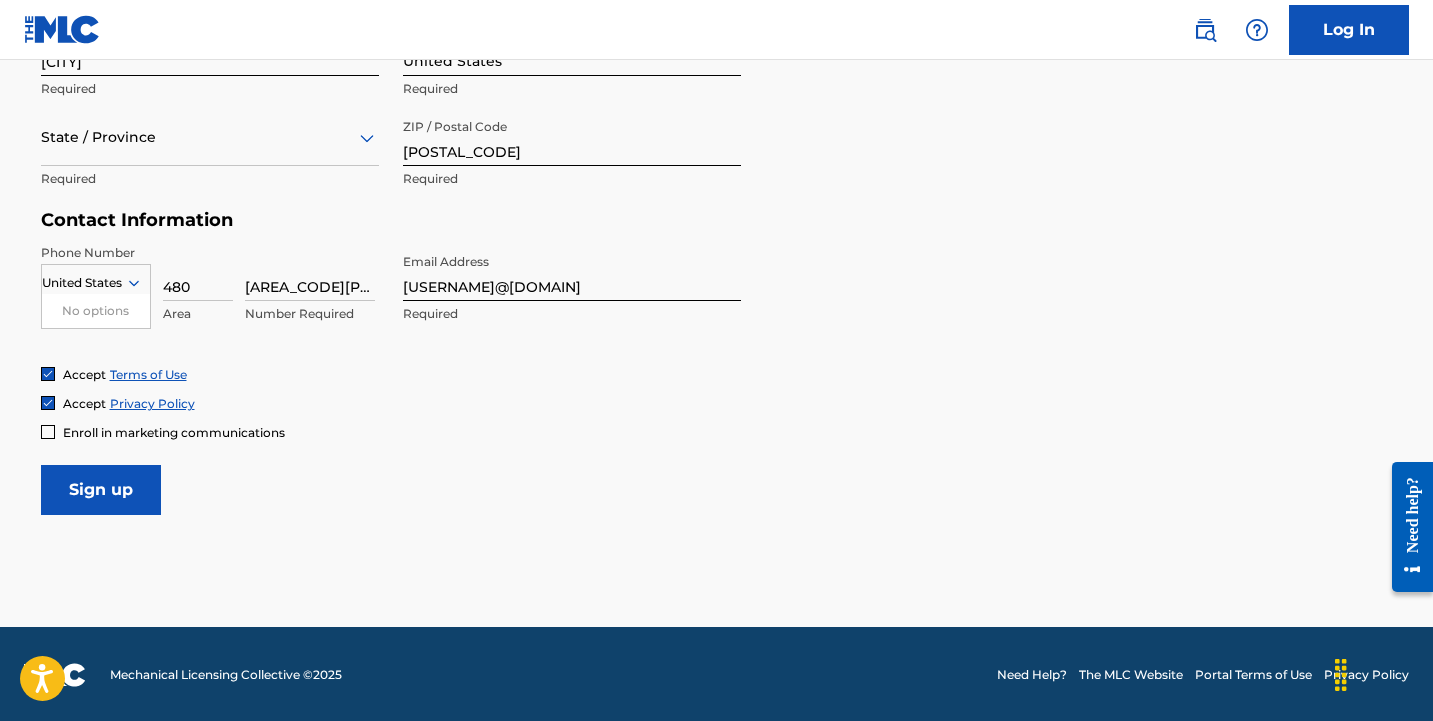 click on "State / Province" at bounding box center (210, 137) 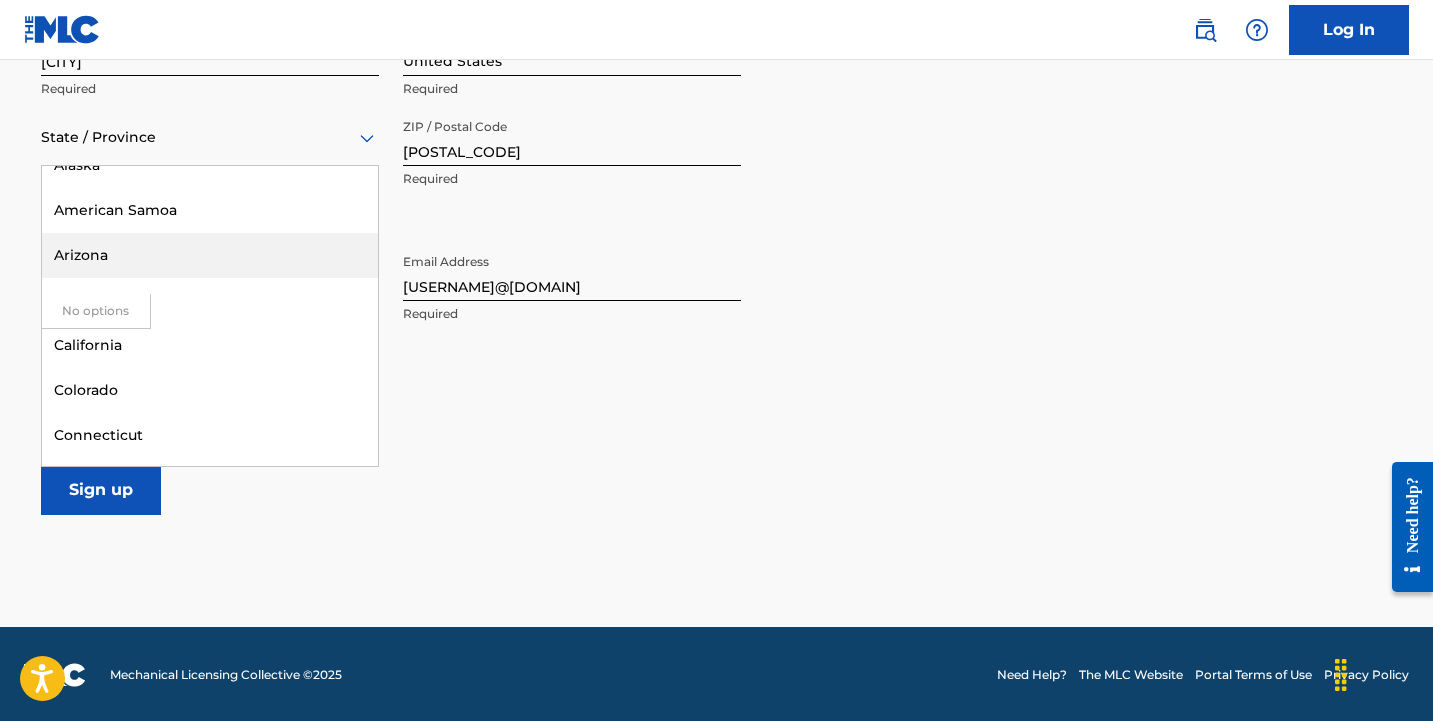 scroll, scrollTop: 76, scrollLeft: 0, axis: vertical 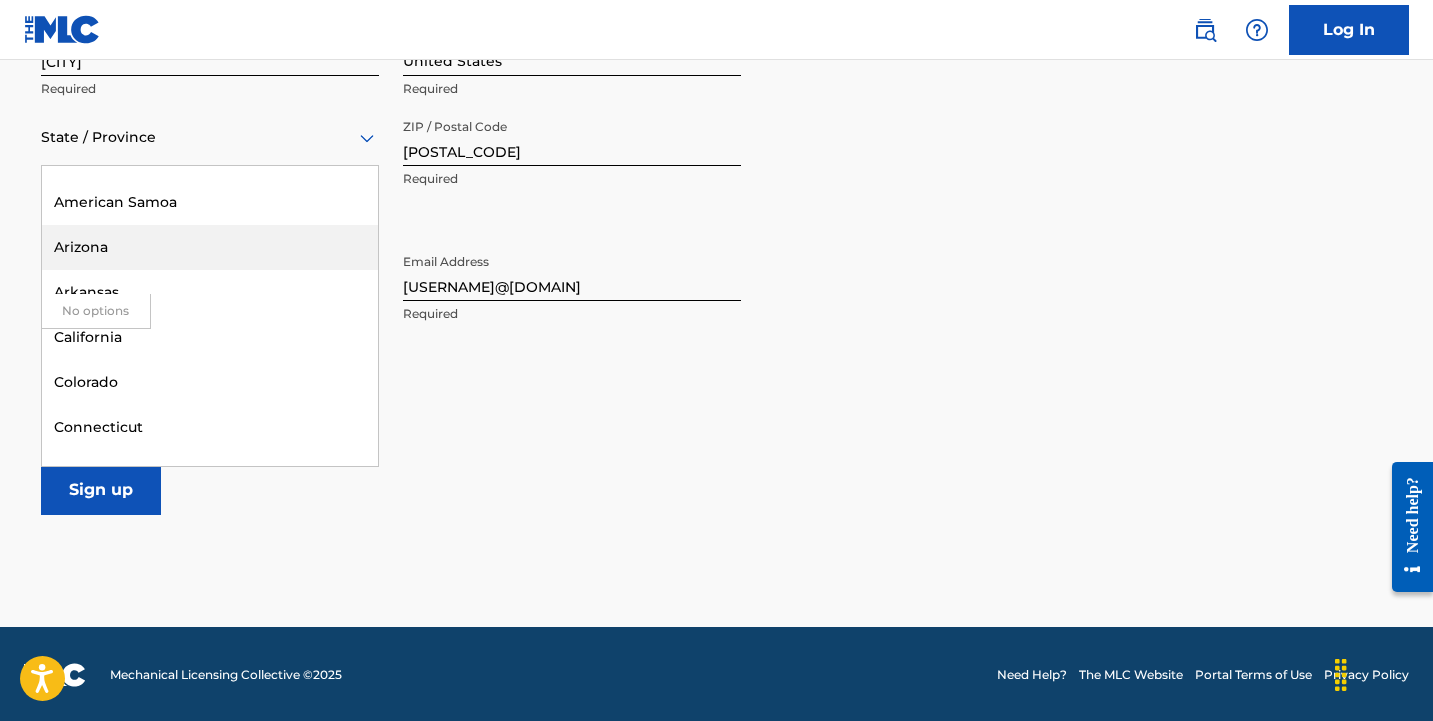 click on "Arizona" at bounding box center [210, 247] 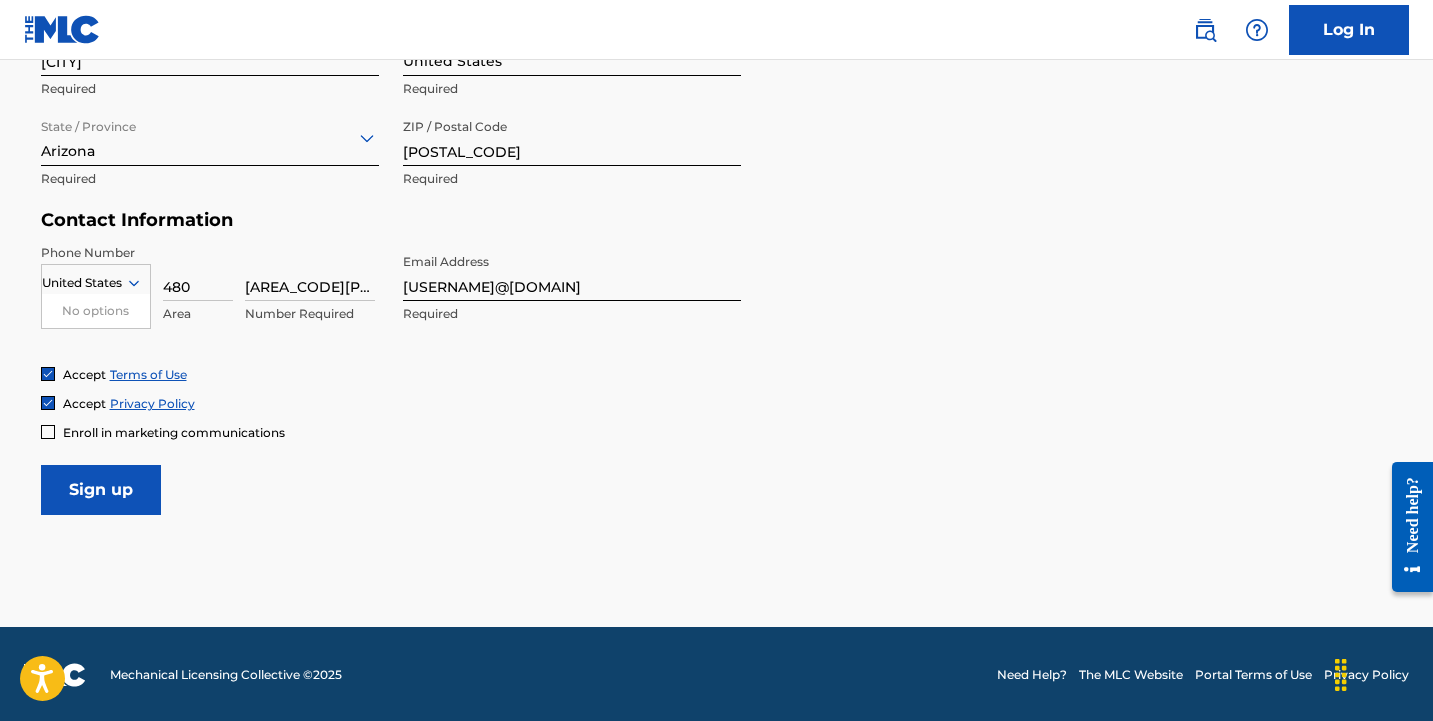 click on "Sign up" at bounding box center (101, 490) 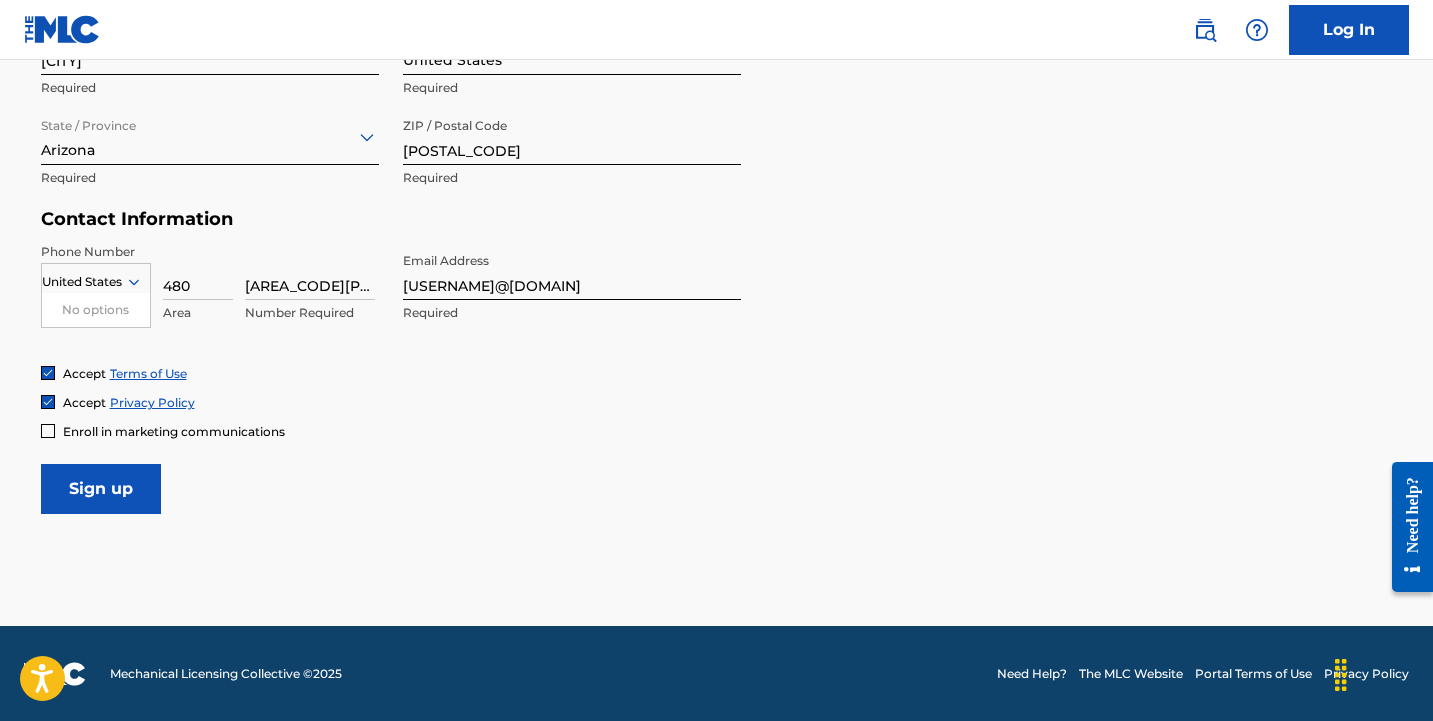 scroll, scrollTop: 841, scrollLeft: 0, axis: vertical 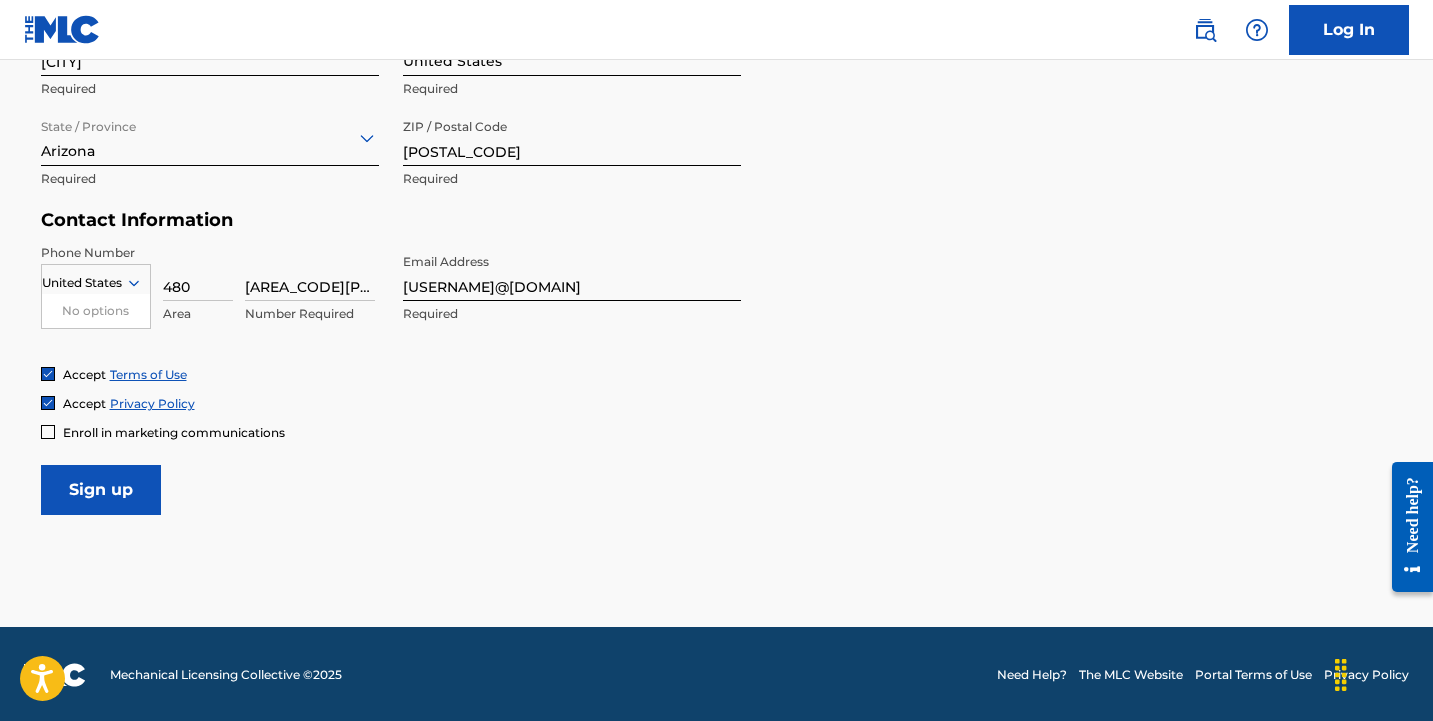 type 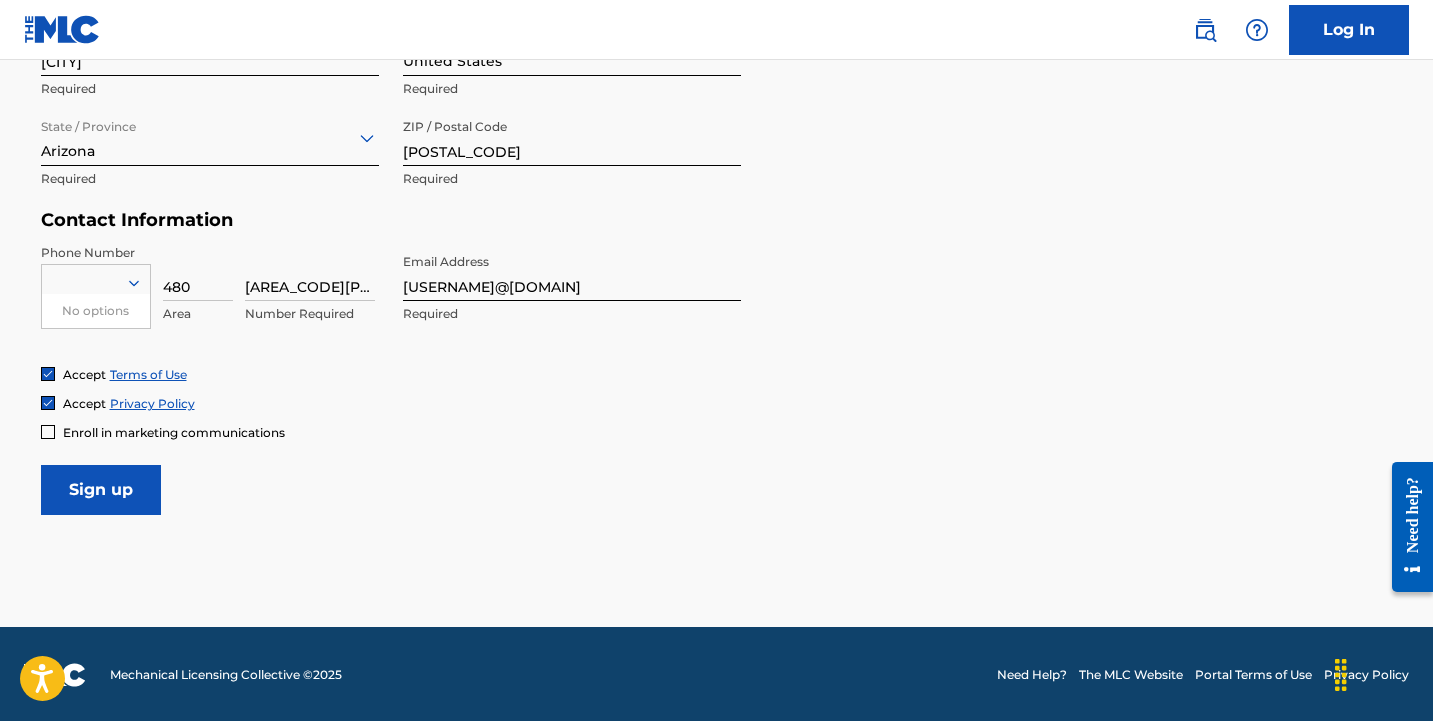 click on "Sign up" at bounding box center (101, 490) 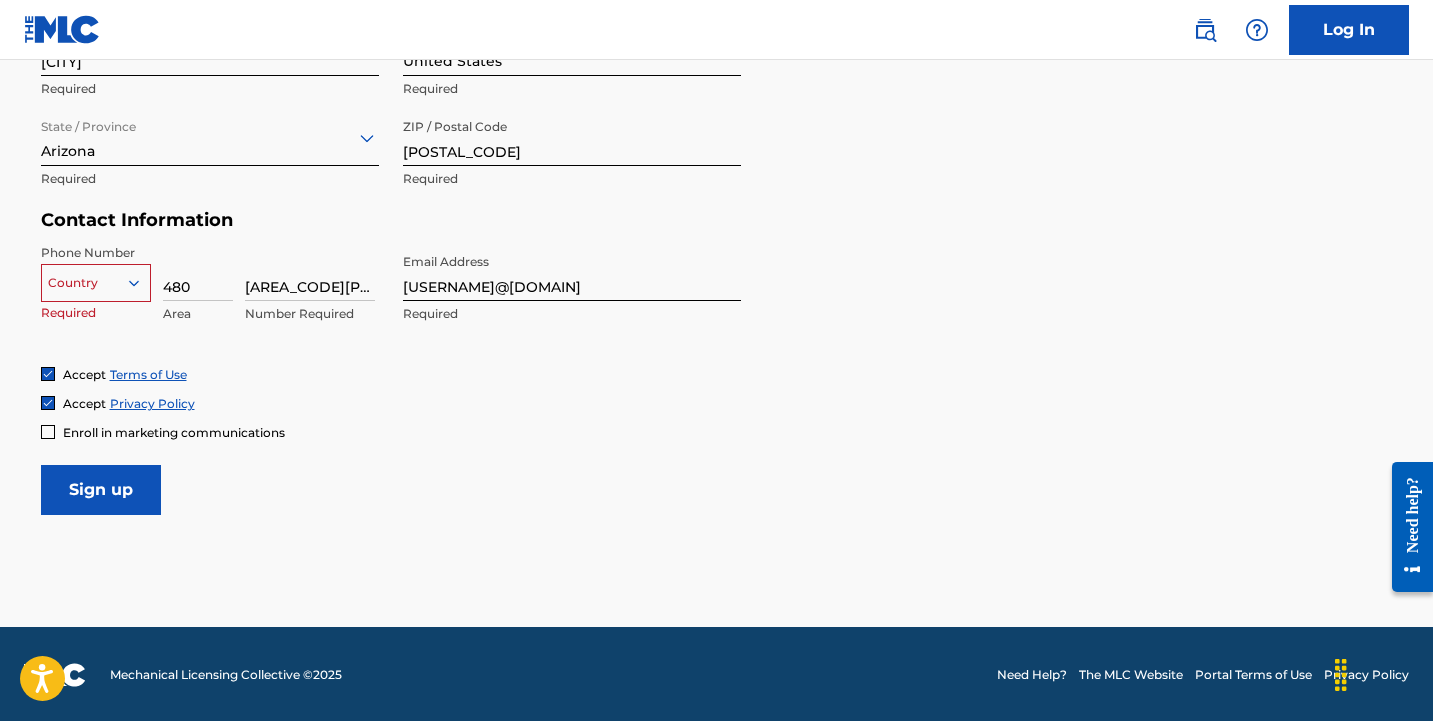 click at bounding box center (96, 283) 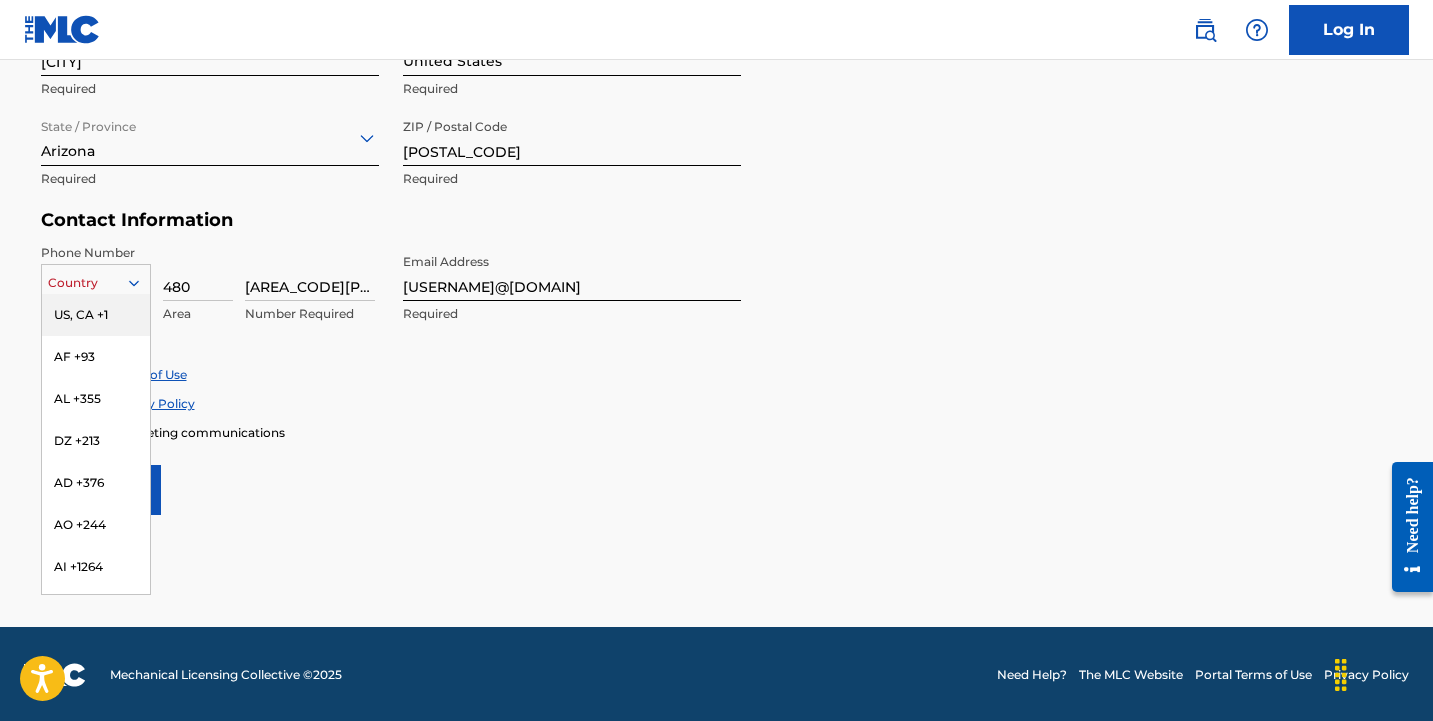 click on "US, CA +1" at bounding box center [96, 315] 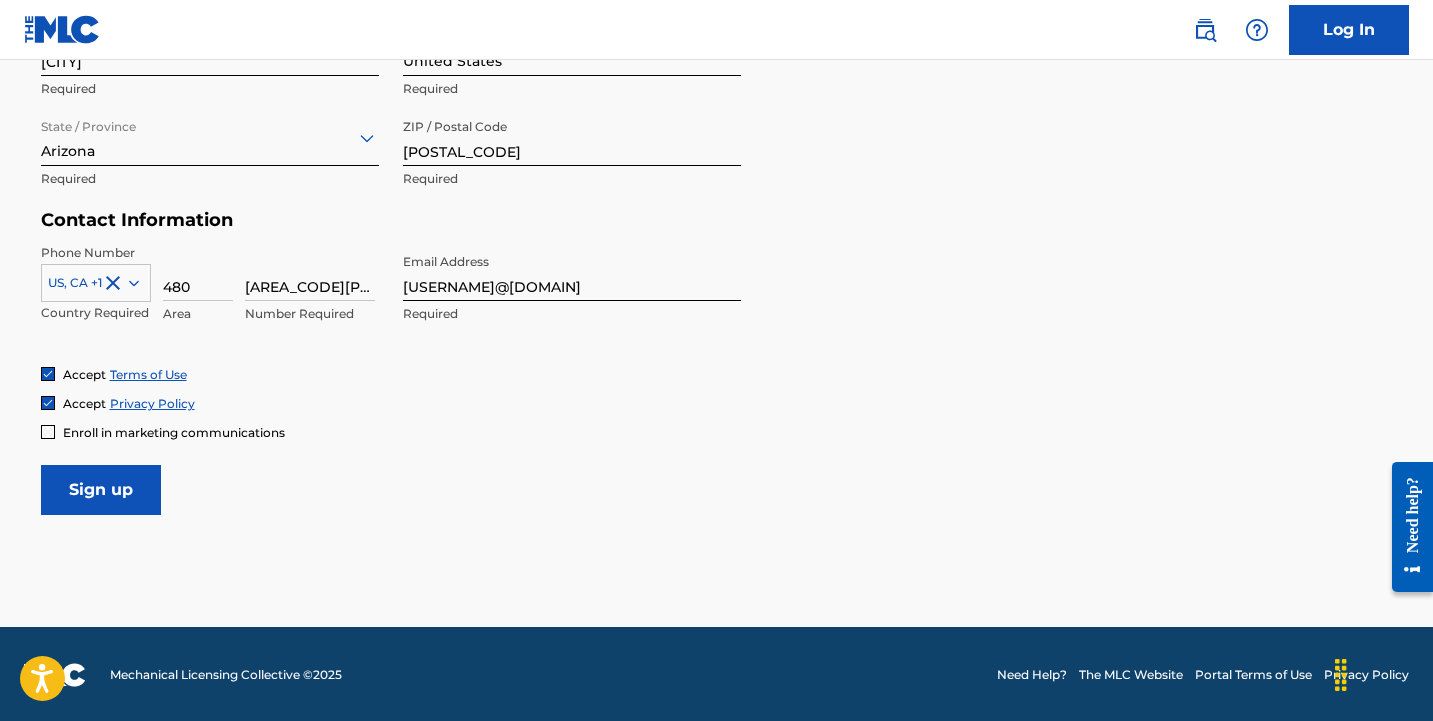 click on "Sign up" at bounding box center [101, 490] 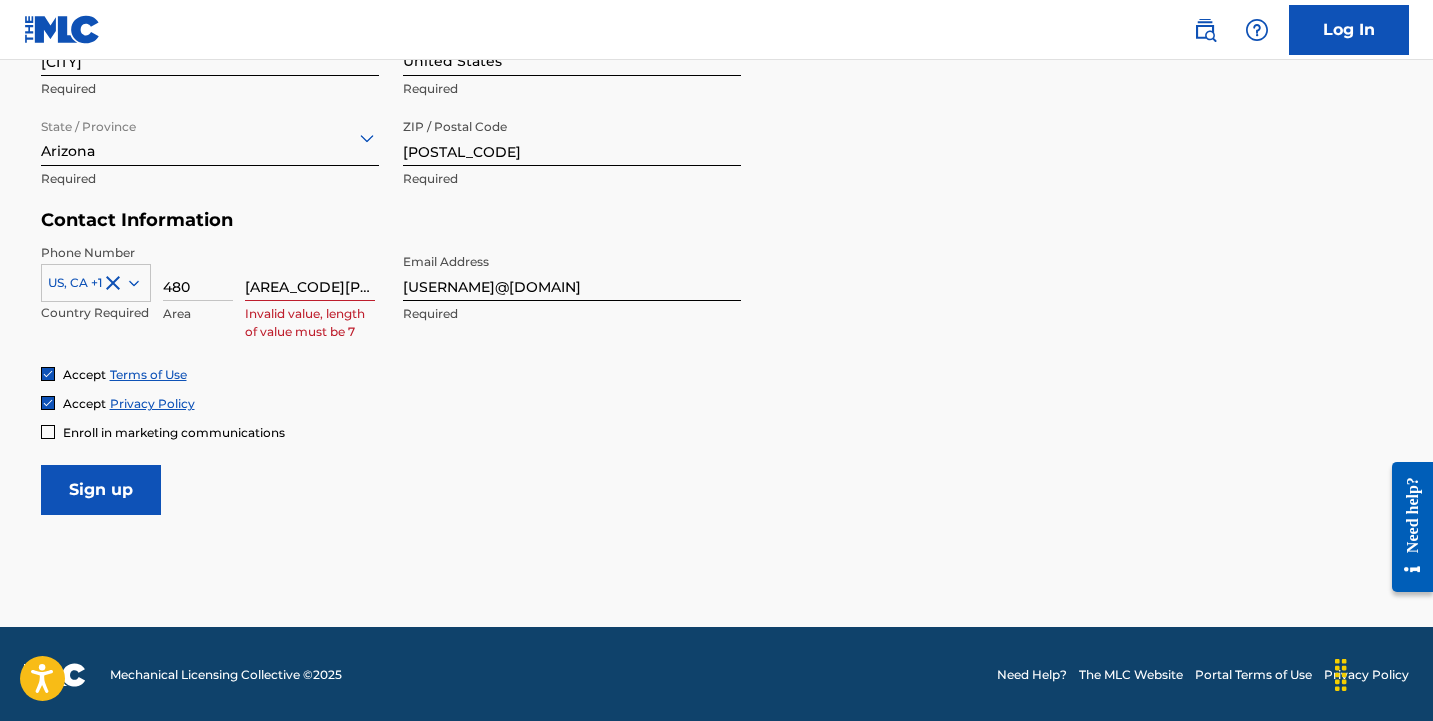 click on "[AREA_CODE][PHONE_NUMBER]" at bounding box center [310, 272] 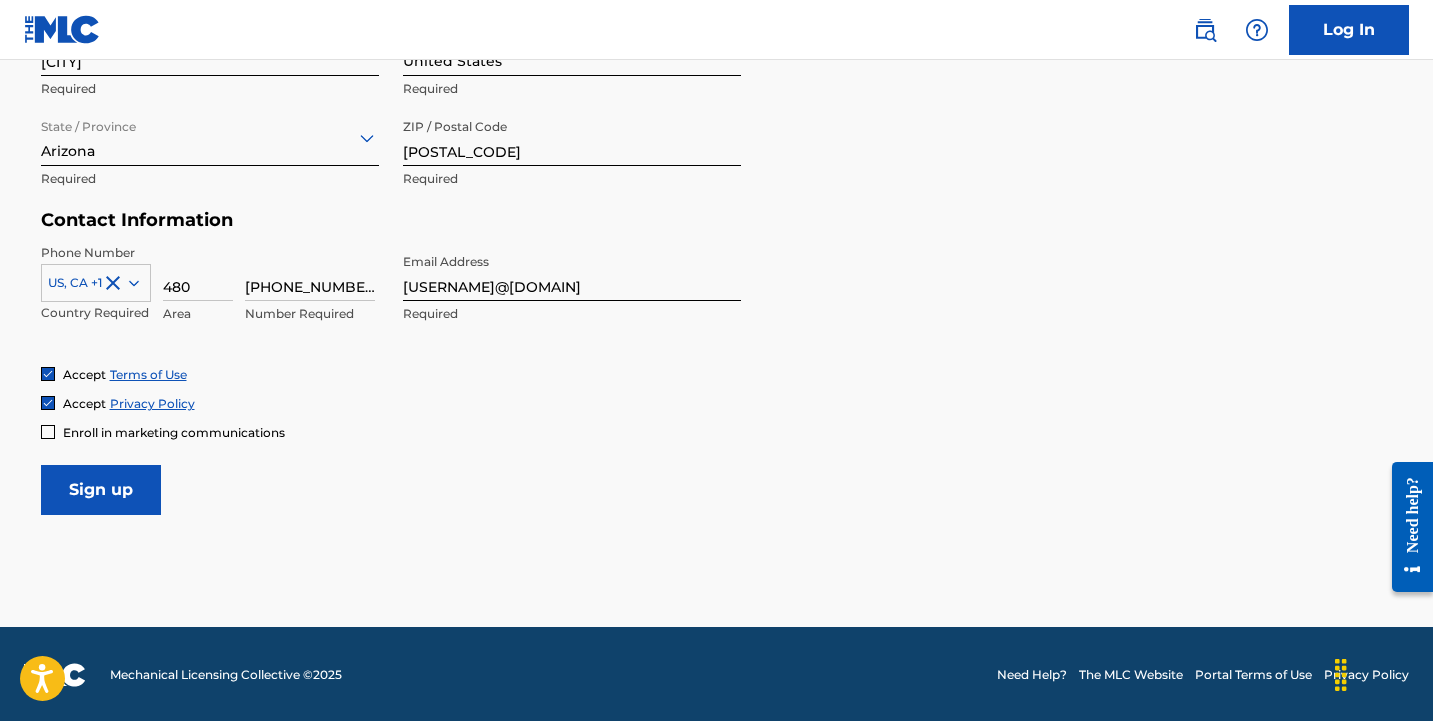 type on "[PHONE_NUMBER]" 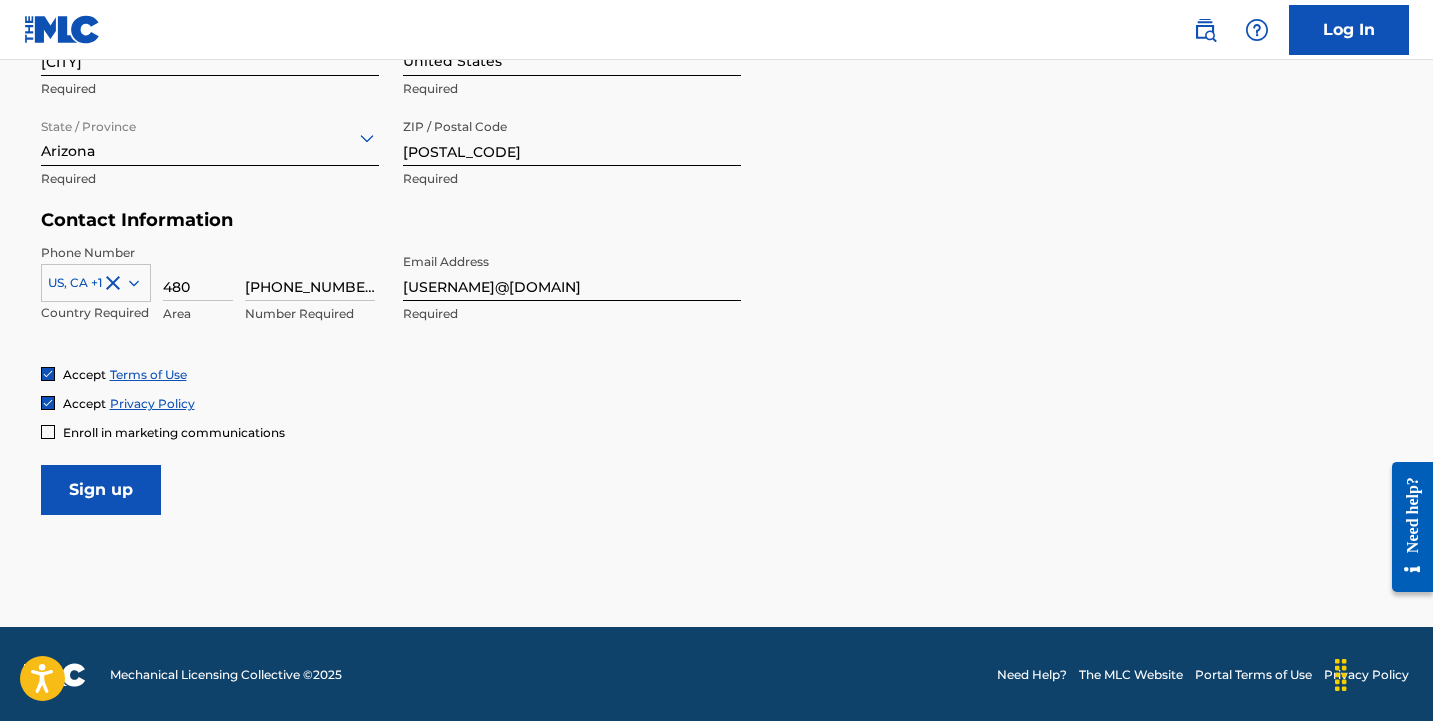 click on "User Information First Name [FIRST] Required Last Name [LAST] Required Date Of Birth [MONTH] [DAY] [YEAR] Required Personal Address i Street Address [NUMBER] [STREET] Required Unit Number Optional City / Town [CITY] Required Country United States Required State / Province [STATE] Required ZIP / Postal Code [POSTAL_CODE] Required Contact Information Phone Number US, CA +1 Country Required [AREA_CODE] [PHONE_NUMBER] Number Required Email Address [EMAIL] Required Accept Terms of Use Accept Privacy Policy Enroll in marketing communications Sign up" at bounding box center (717, 71) 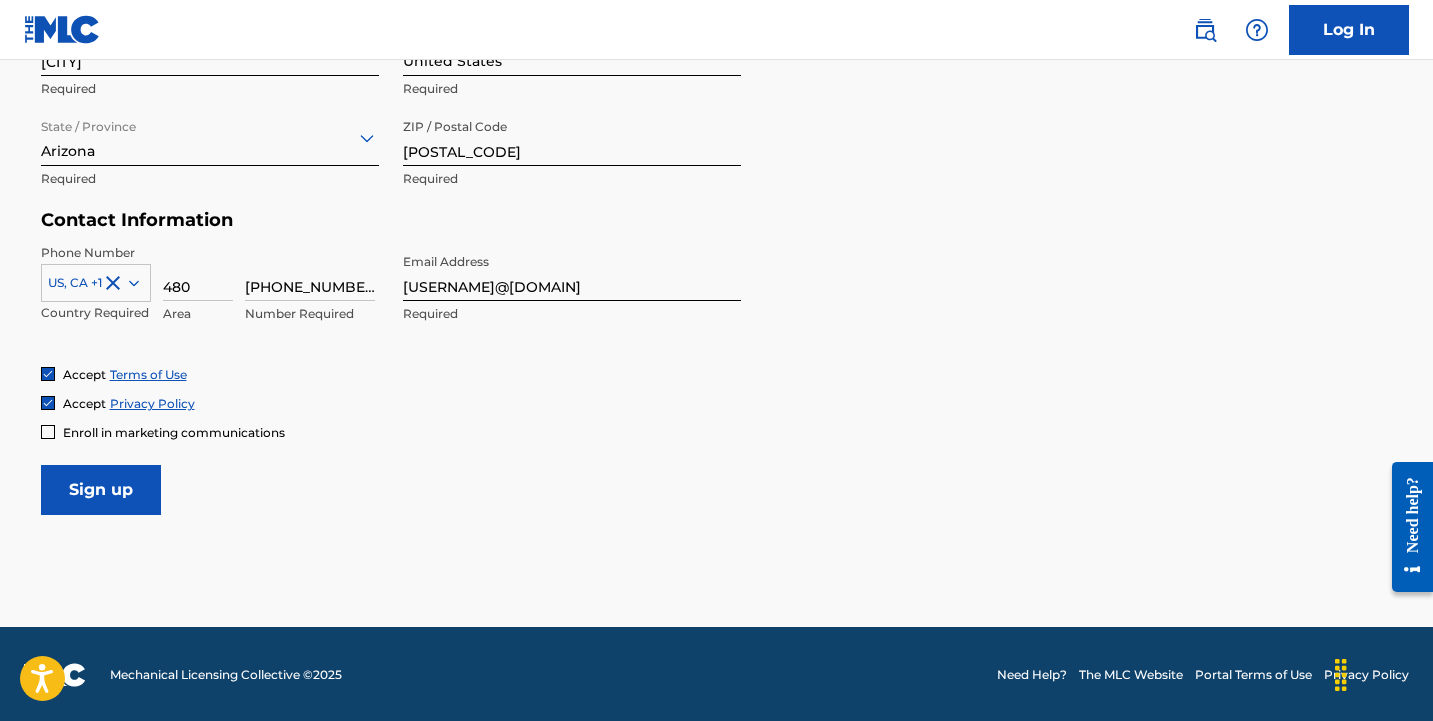 click on "Sign up" at bounding box center [101, 490] 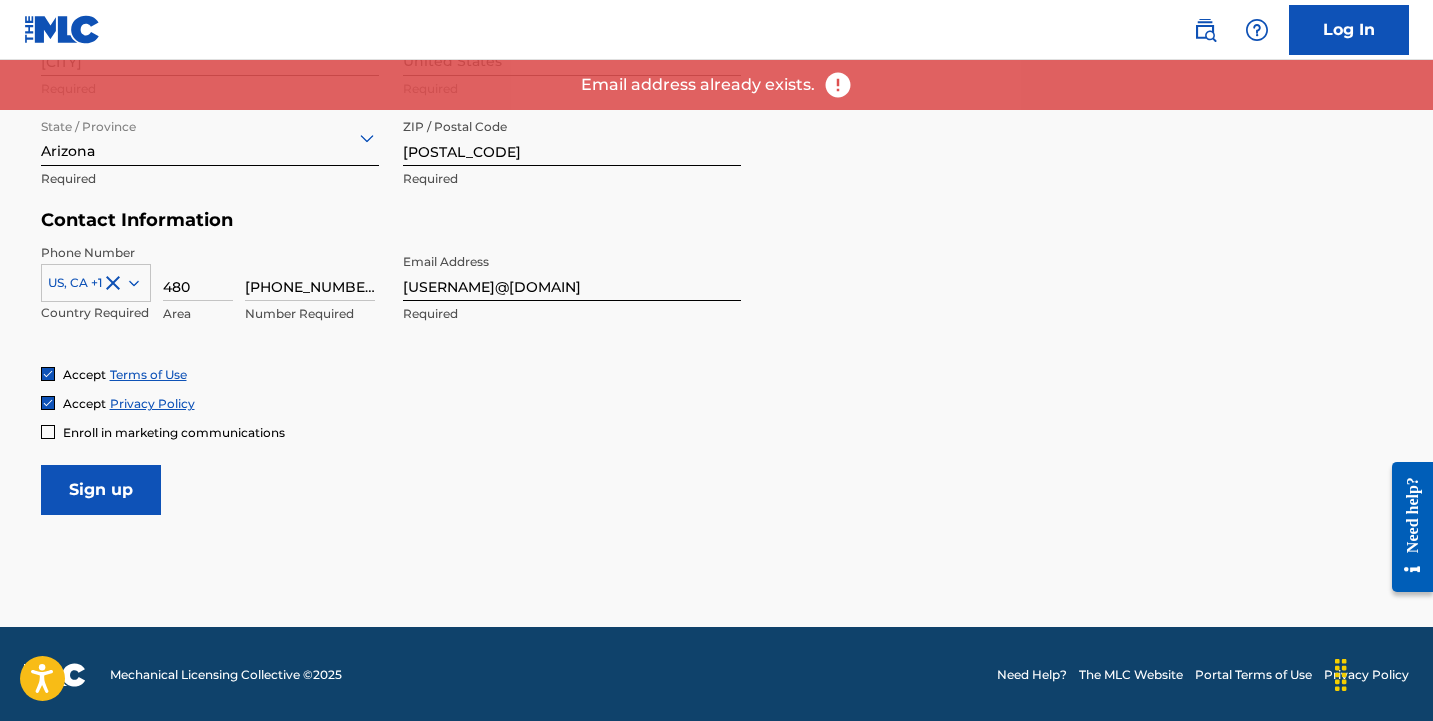 click on "[USERNAME]@[DOMAIN]" at bounding box center (572, 272) 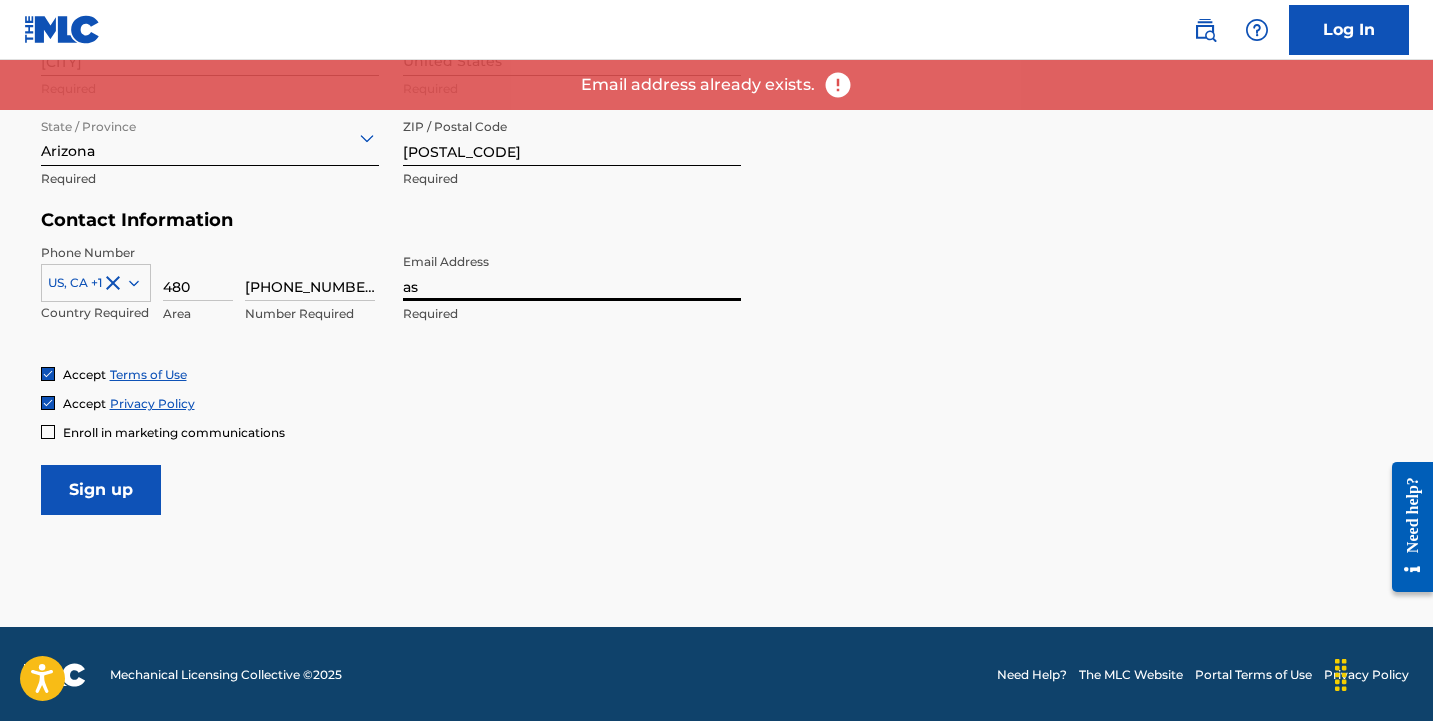 type on "a" 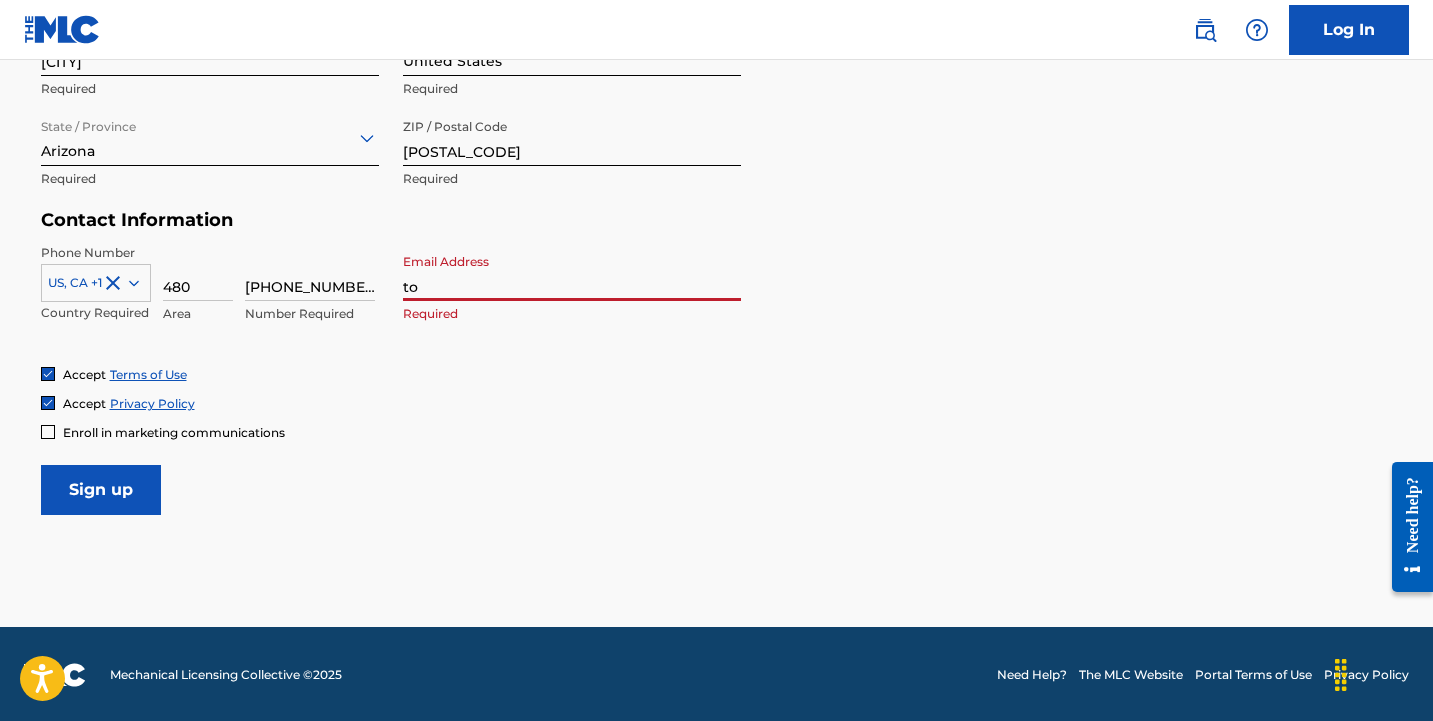 type on "t" 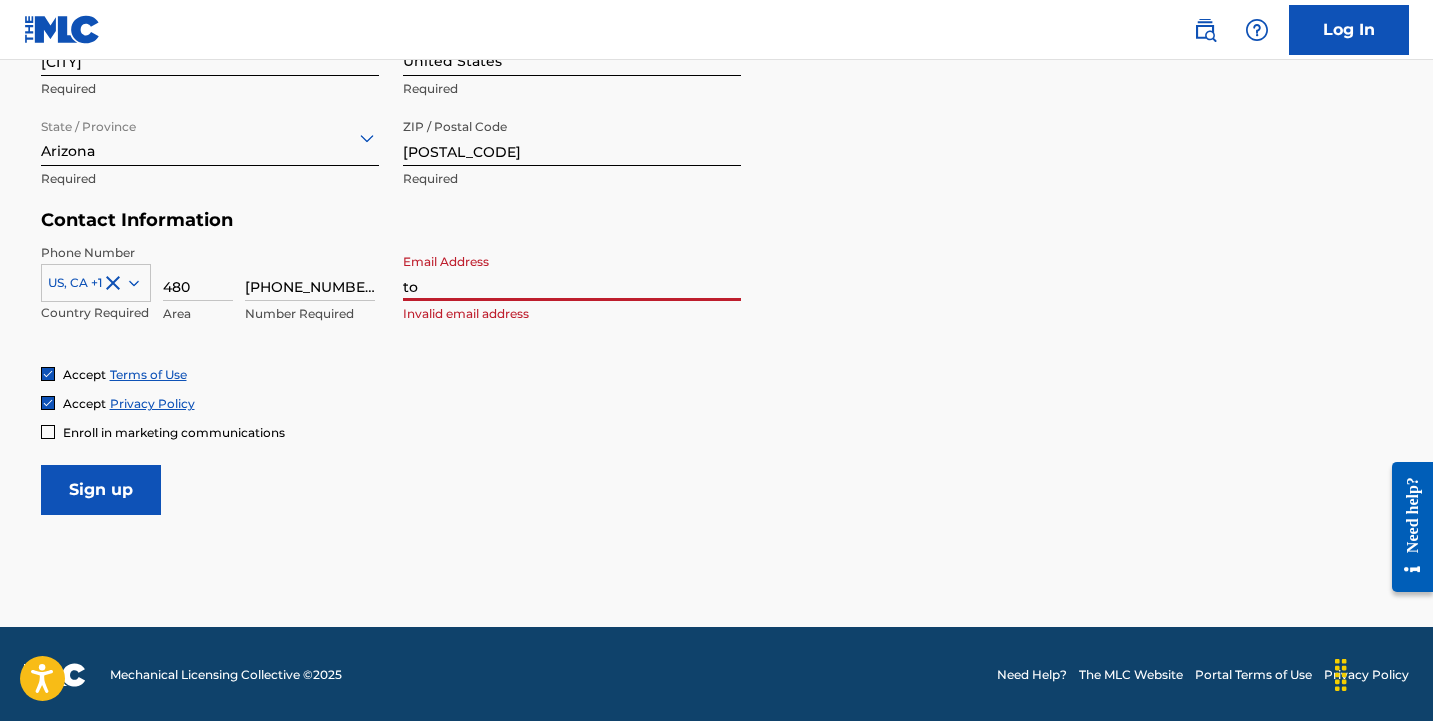 type on "t" 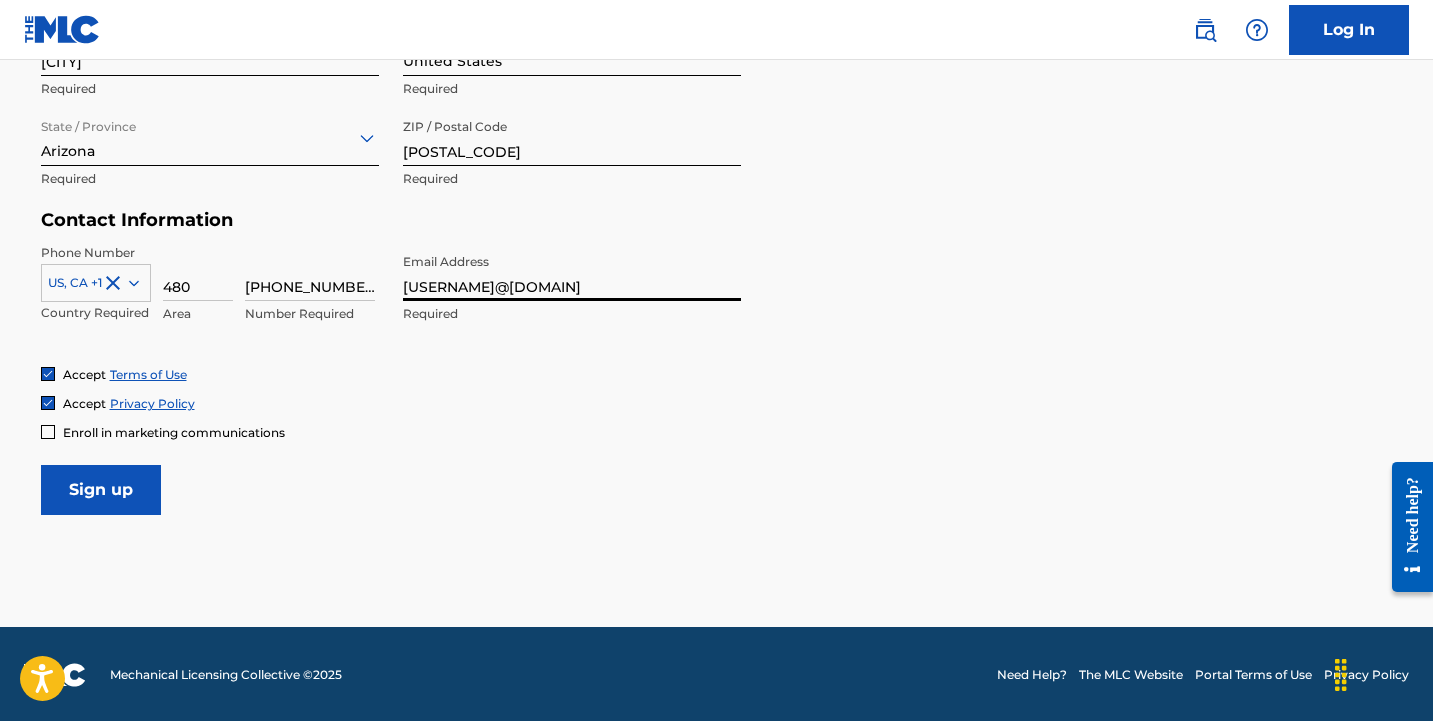 type on "[USERNAME]@[DOMAIN]" 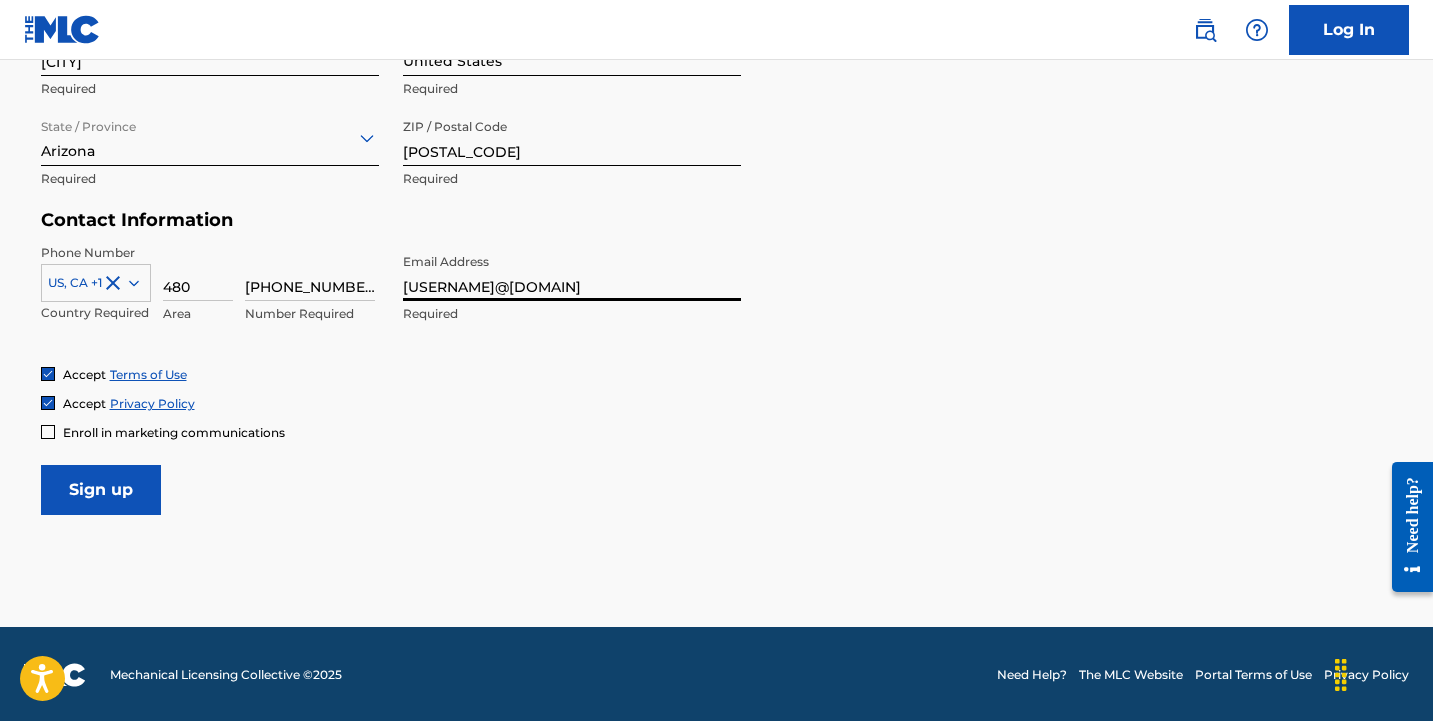 click on "Sign up" at bounding box center (101, 490) 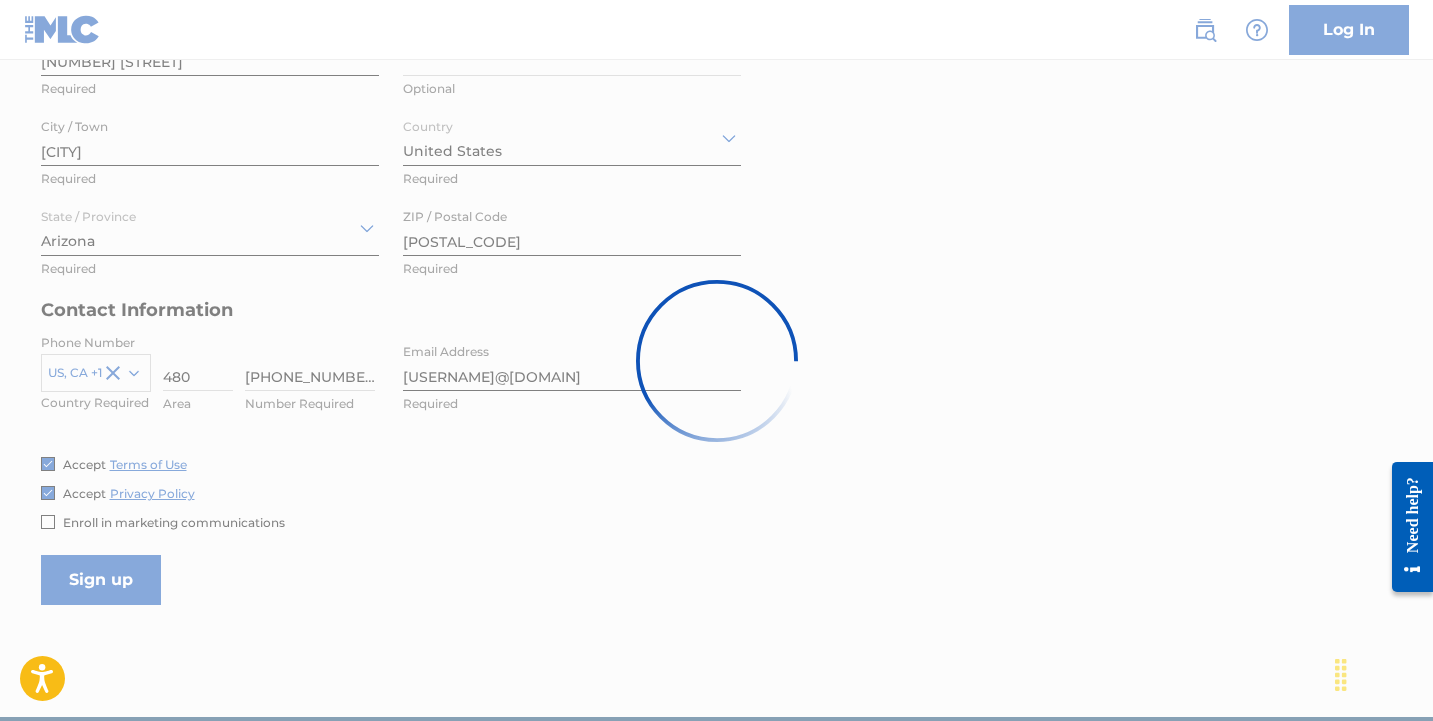 scroll, scrollTop: 746, scrollLeft: 0, axis: vertical 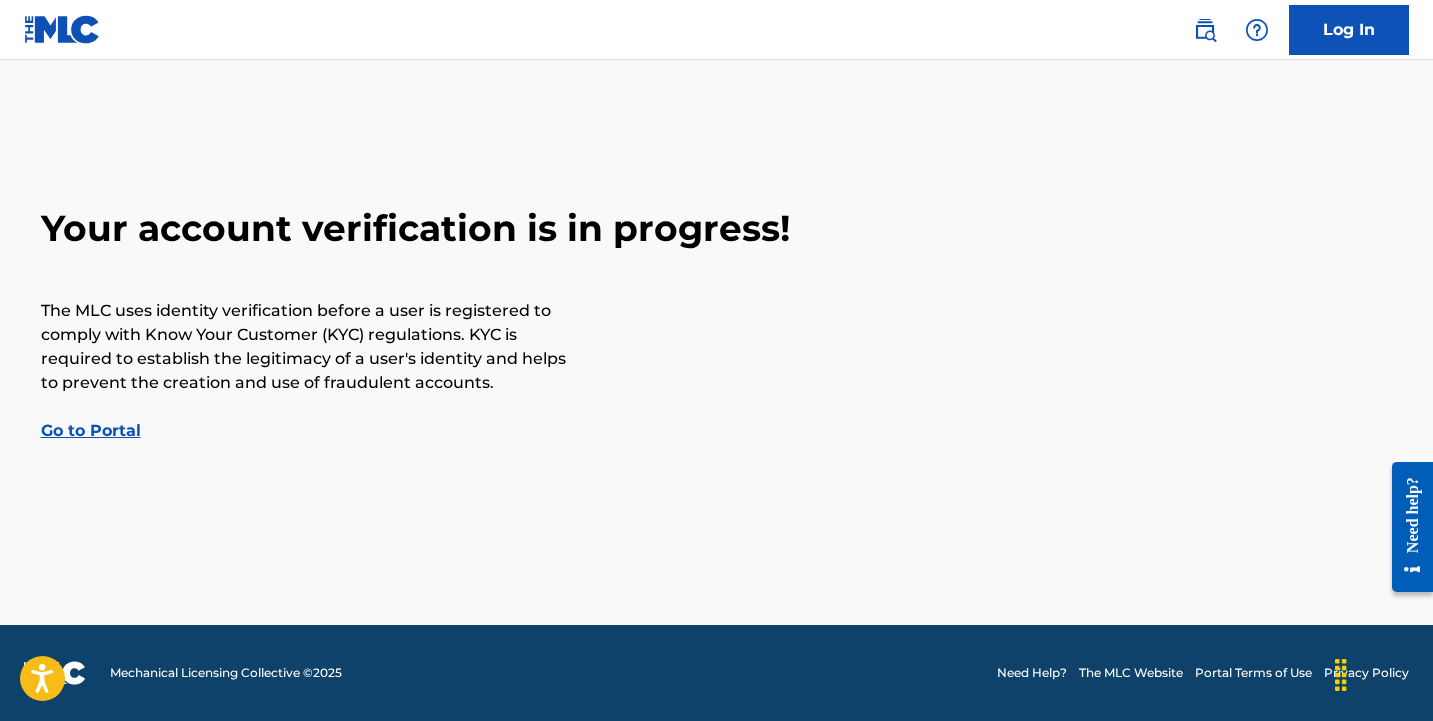 click on "Log In" at bounding box center (1349, 30) 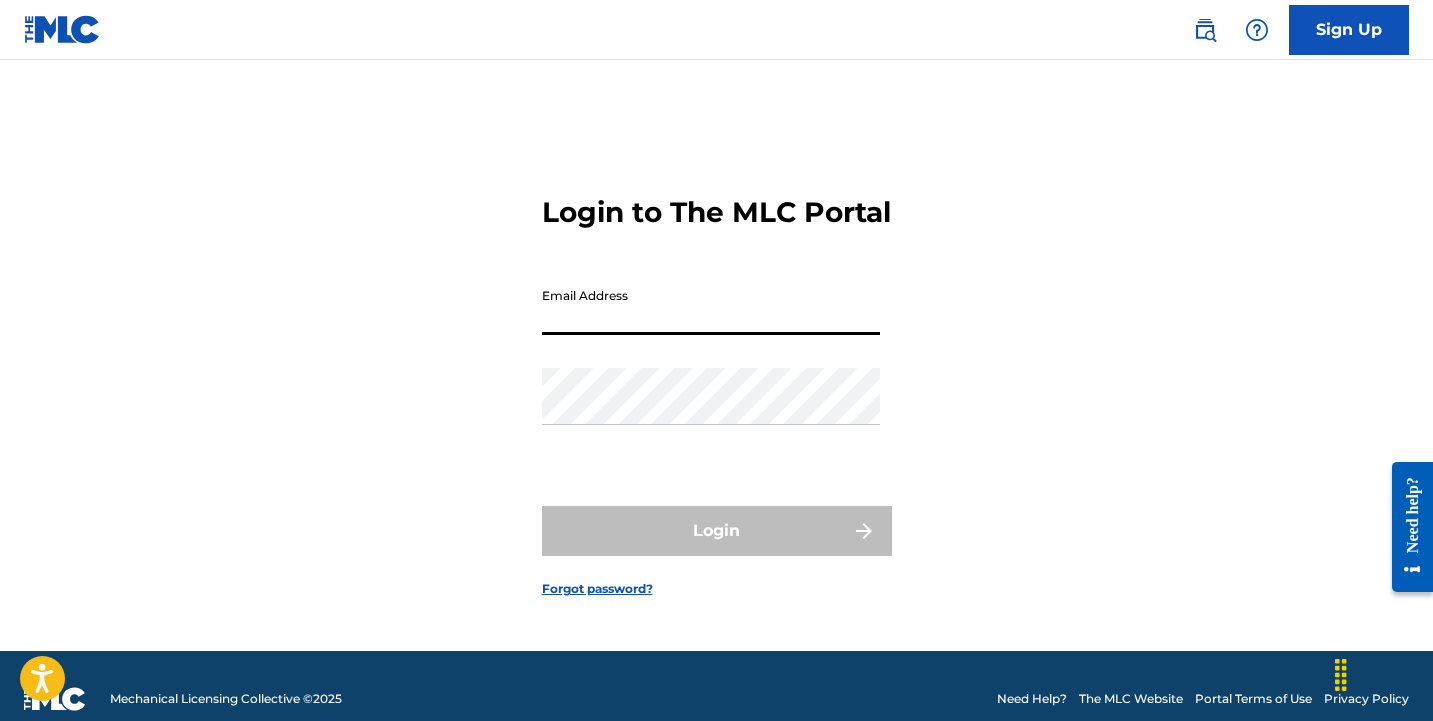 type on "[USERNAME]@[DOMAIN]" 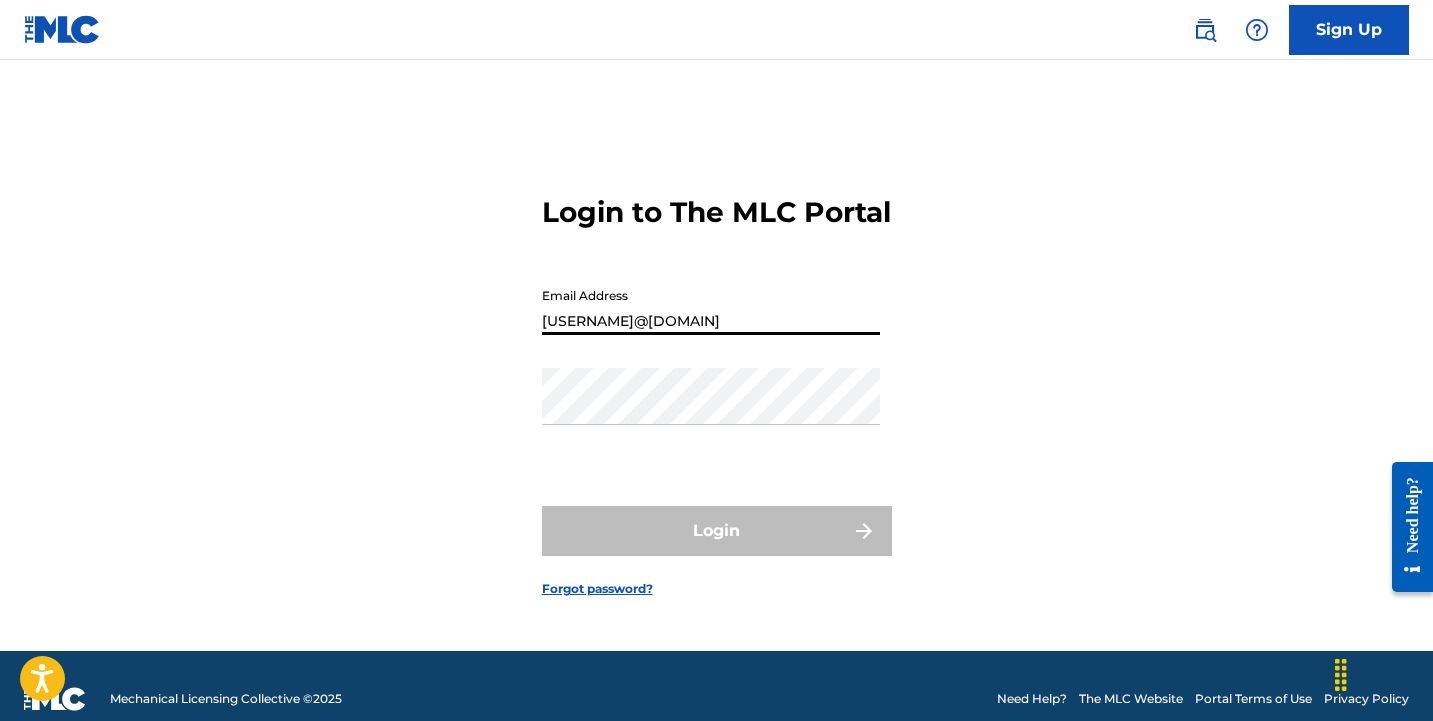 click on "Login" at bounding box center [717, 531] 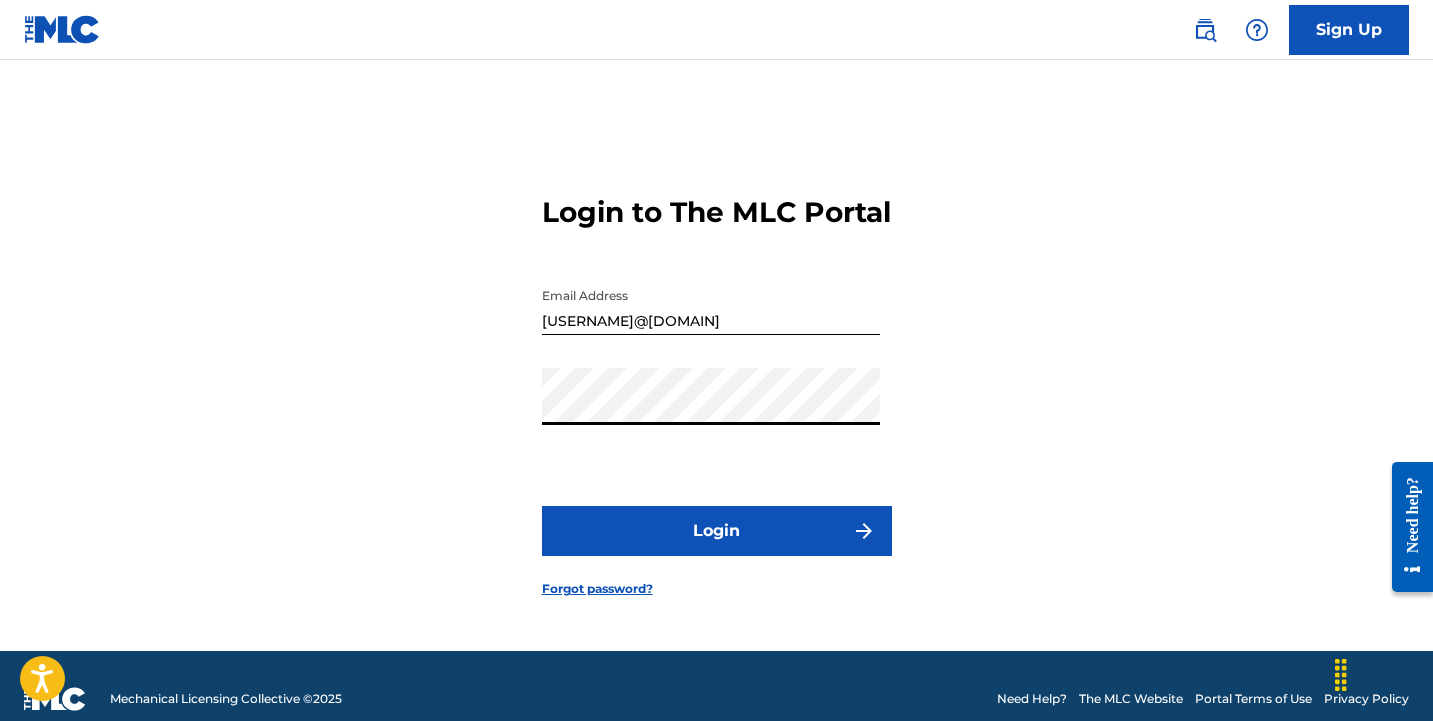 click on "Login" at bounding box center (717, 531) 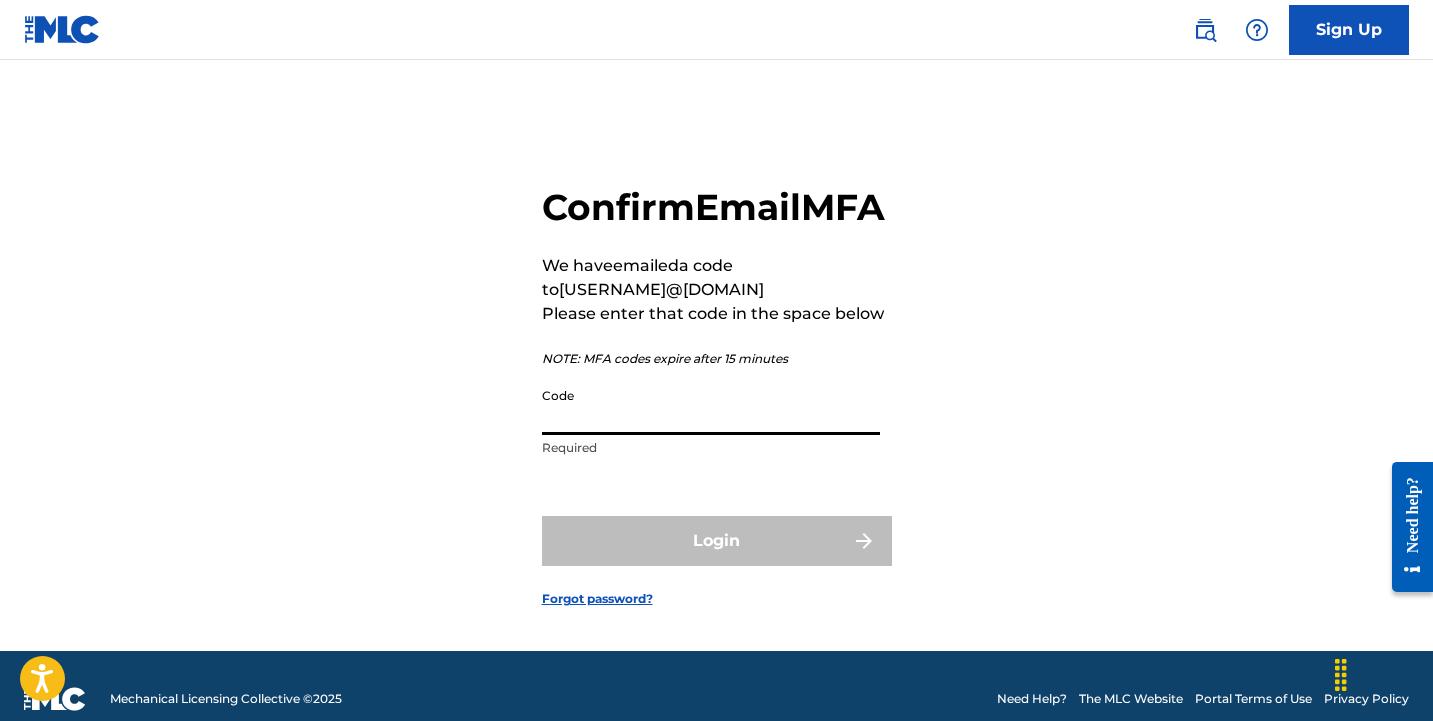 click on "Code" at bounding box center [711, 406] 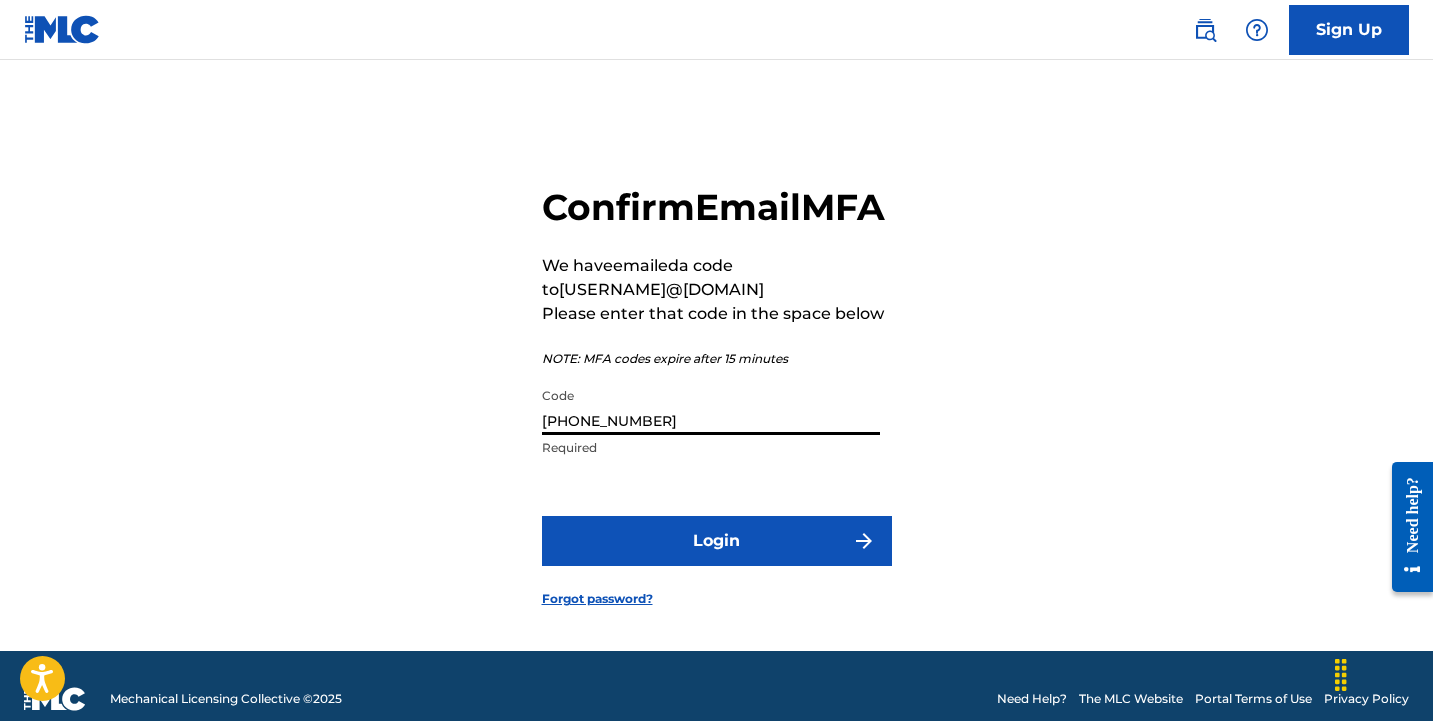 type on "[PHONE_NUMBER]" 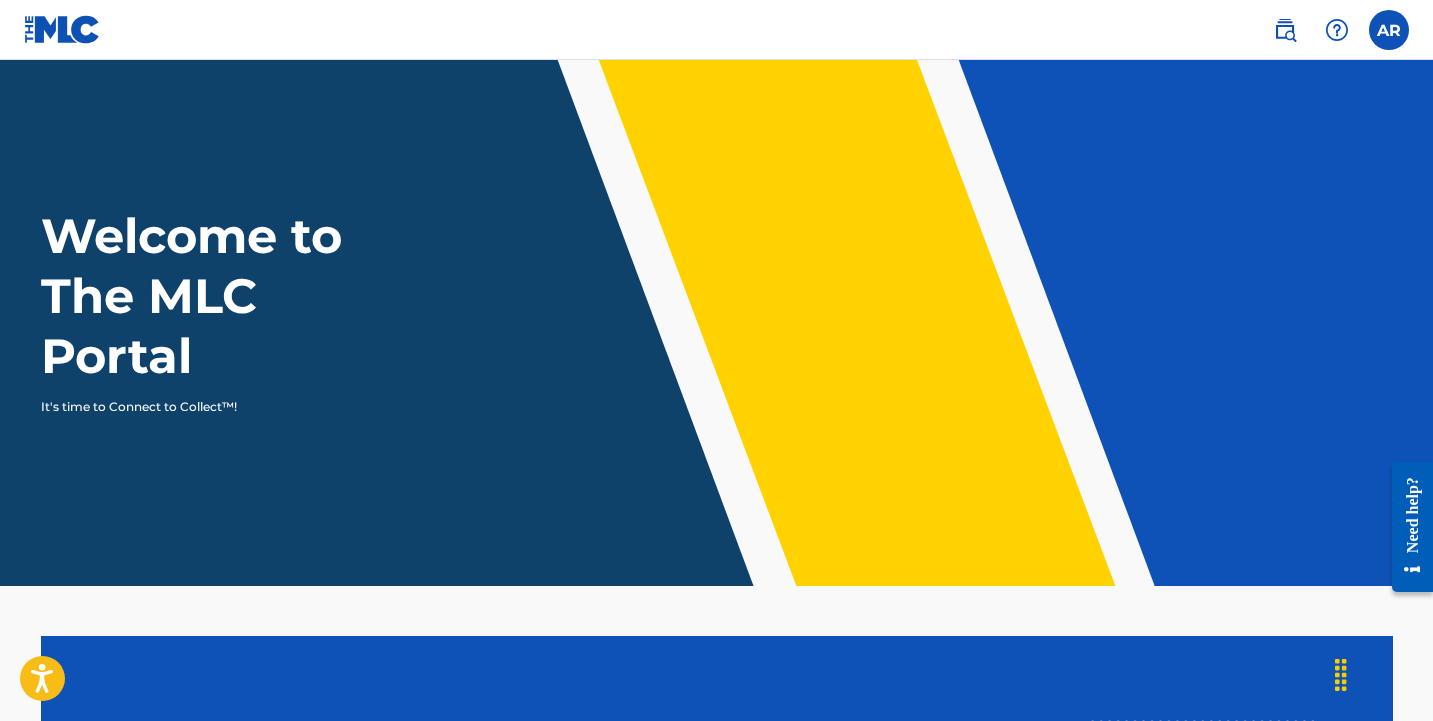 scroll, scrollTop: 0, scrollLeft: 0, axis: both 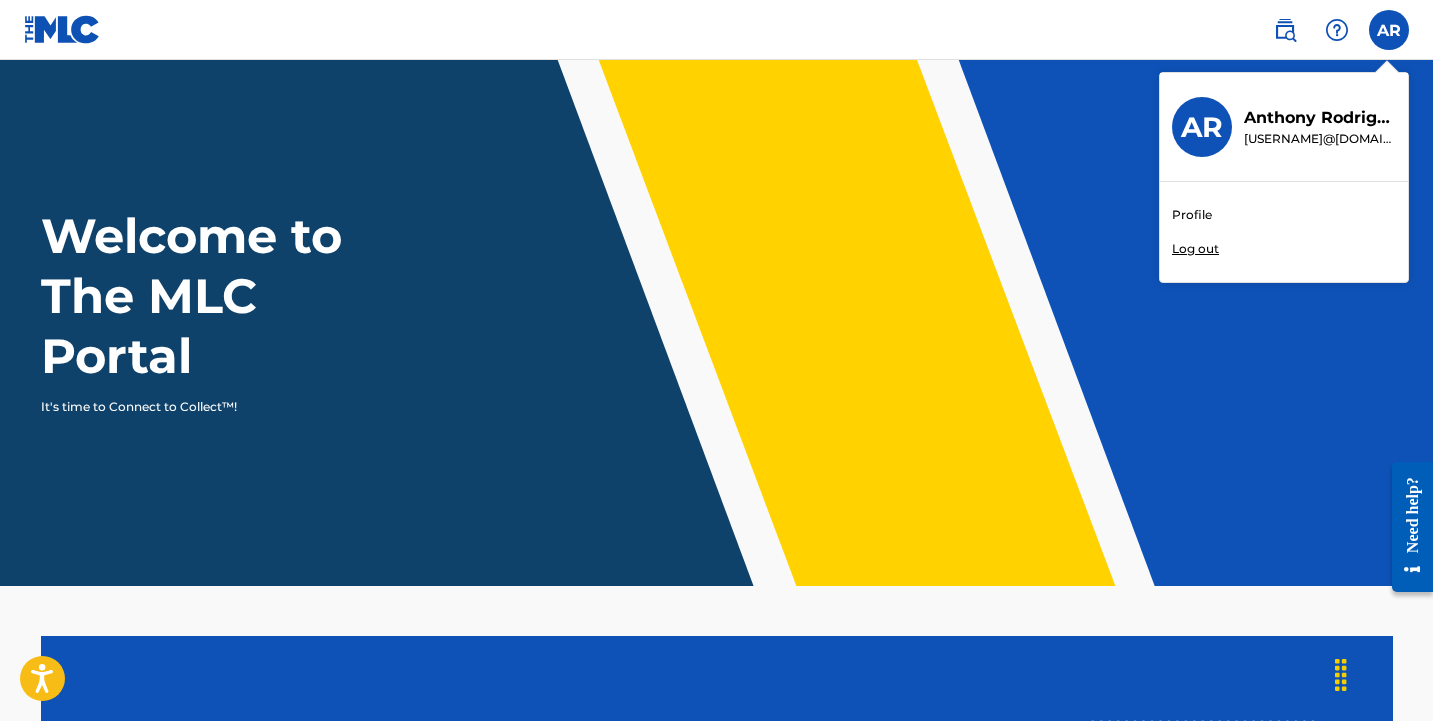 click on "Log out" at bounding box center (1195, 249) 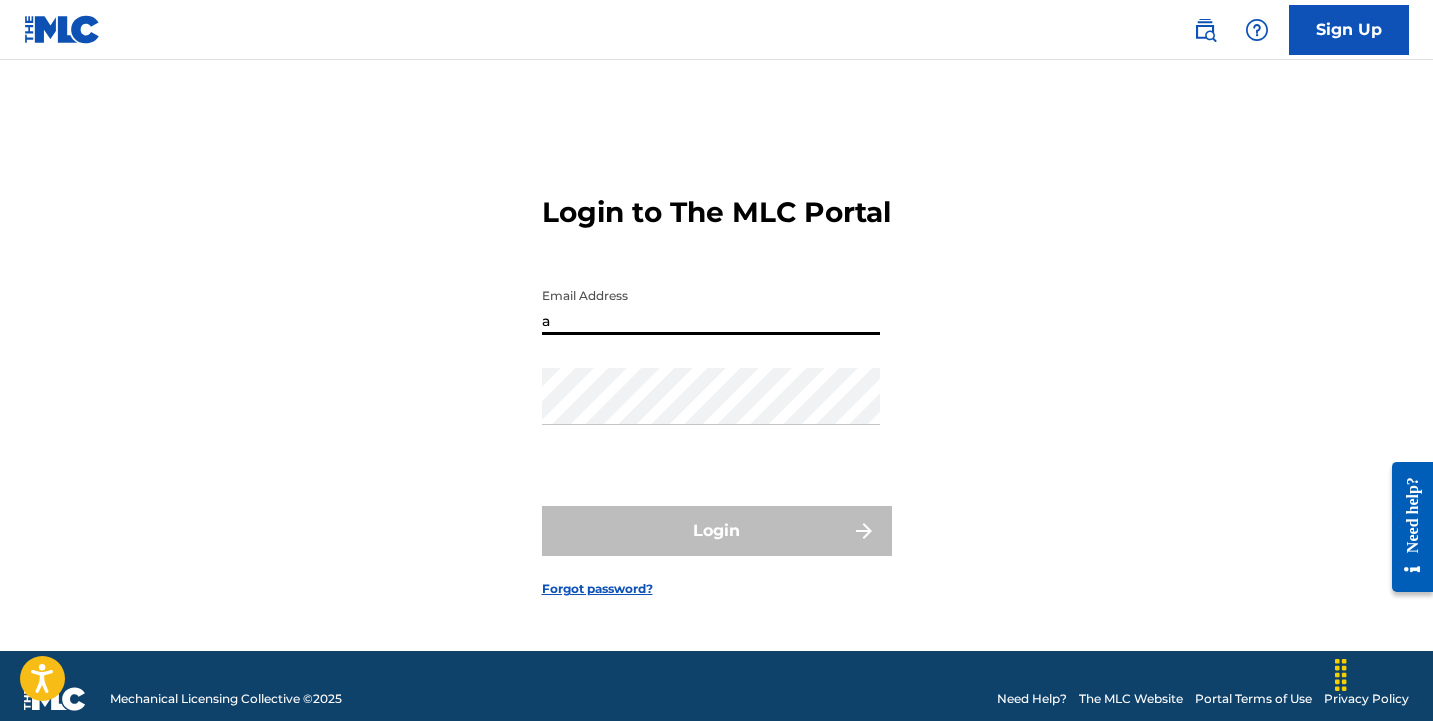 type on "[USERNAME]@[DOMAIN]" 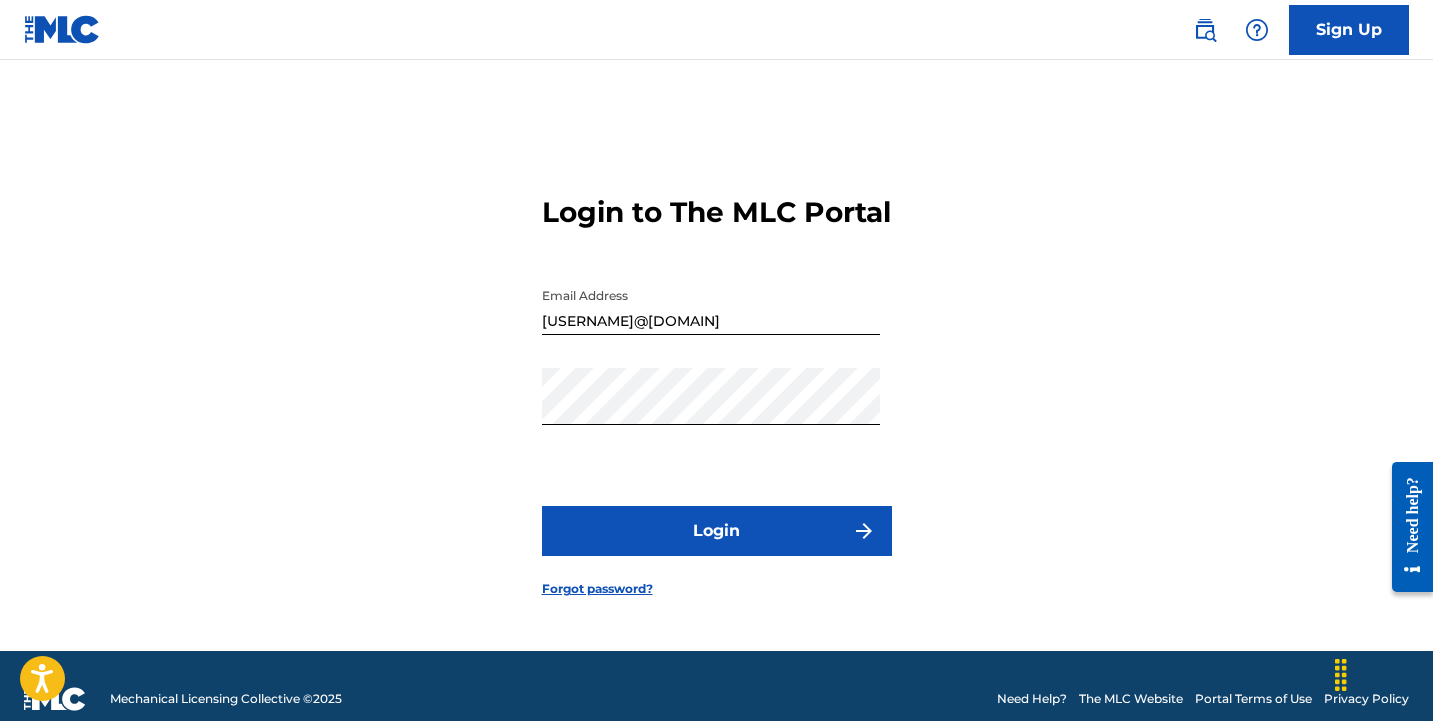 click on "Login" at bounding box center [717, 531] 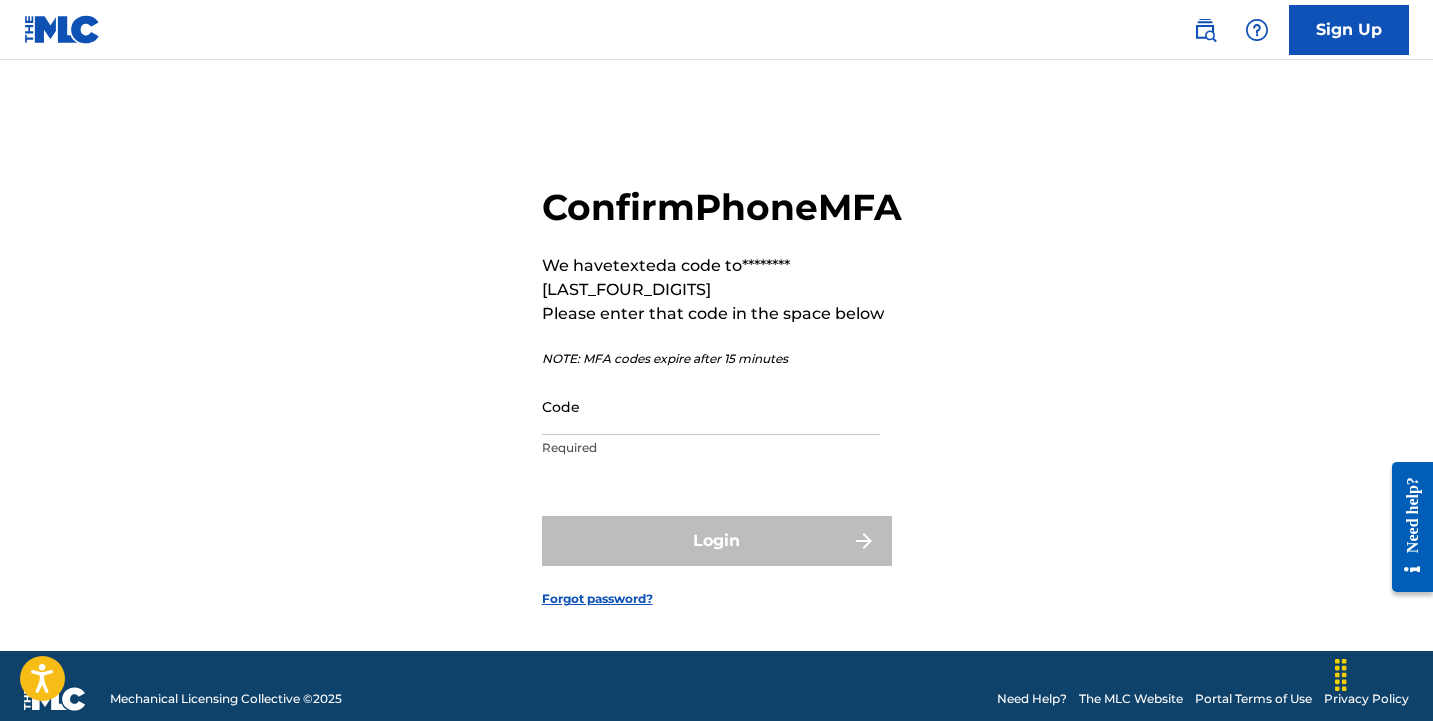 click on "Code" at bounding box center (711, 406) 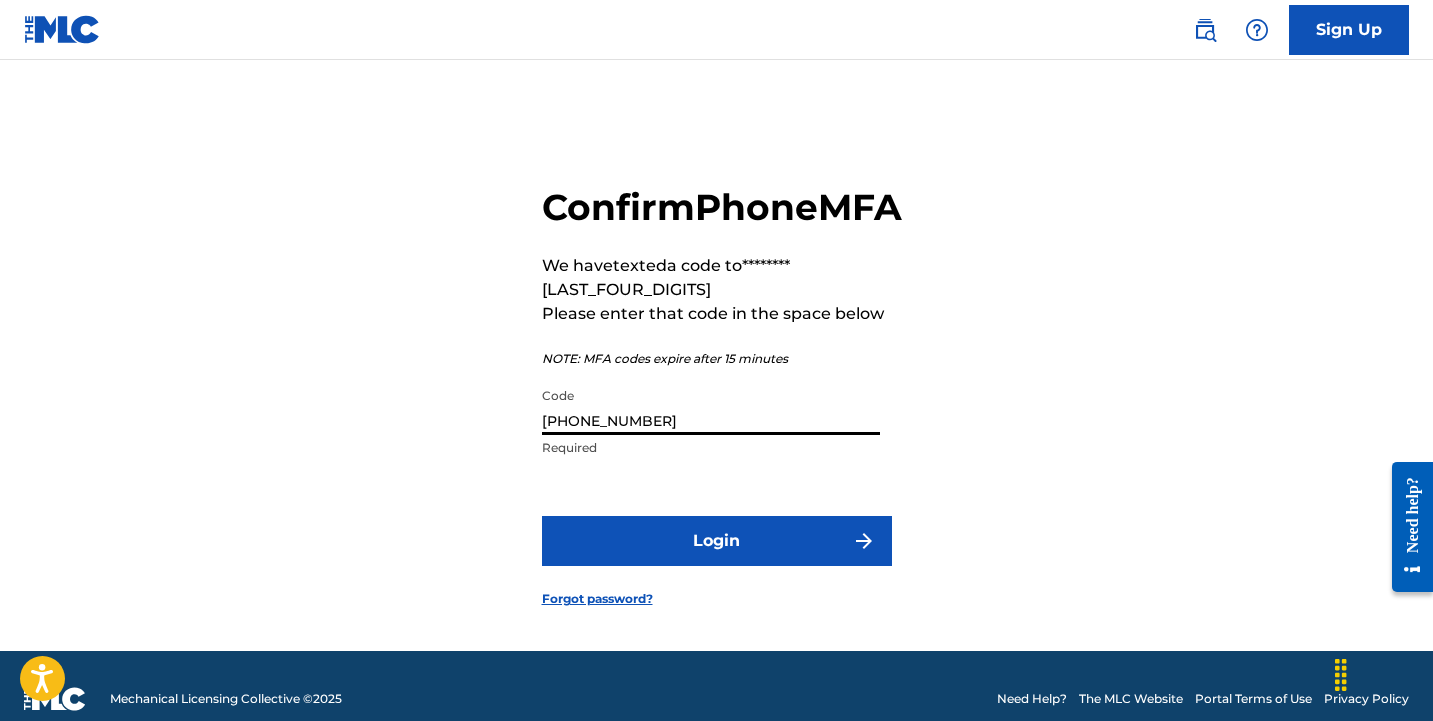 type on "[PHONE_NUMBER]" 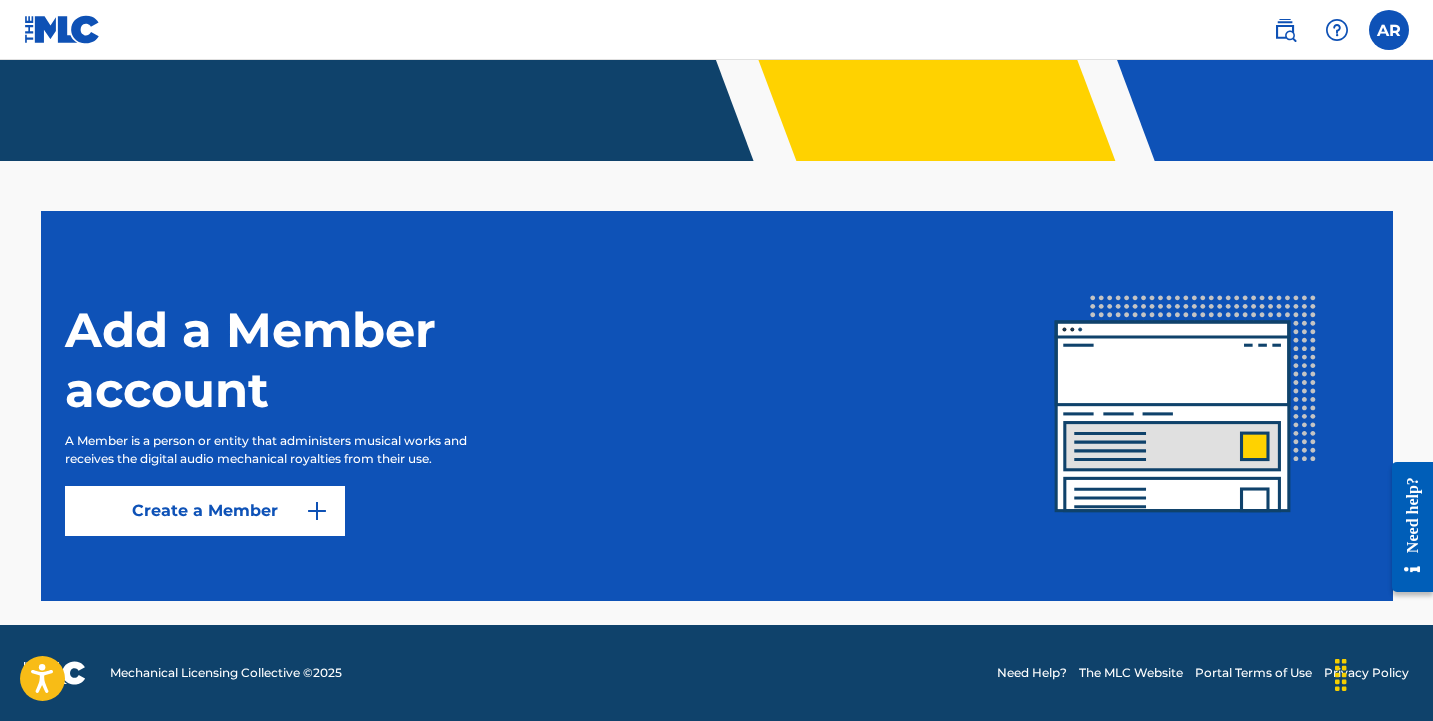 scroll, scrollTop: 425, scrollLeft: 0, axis: vertical 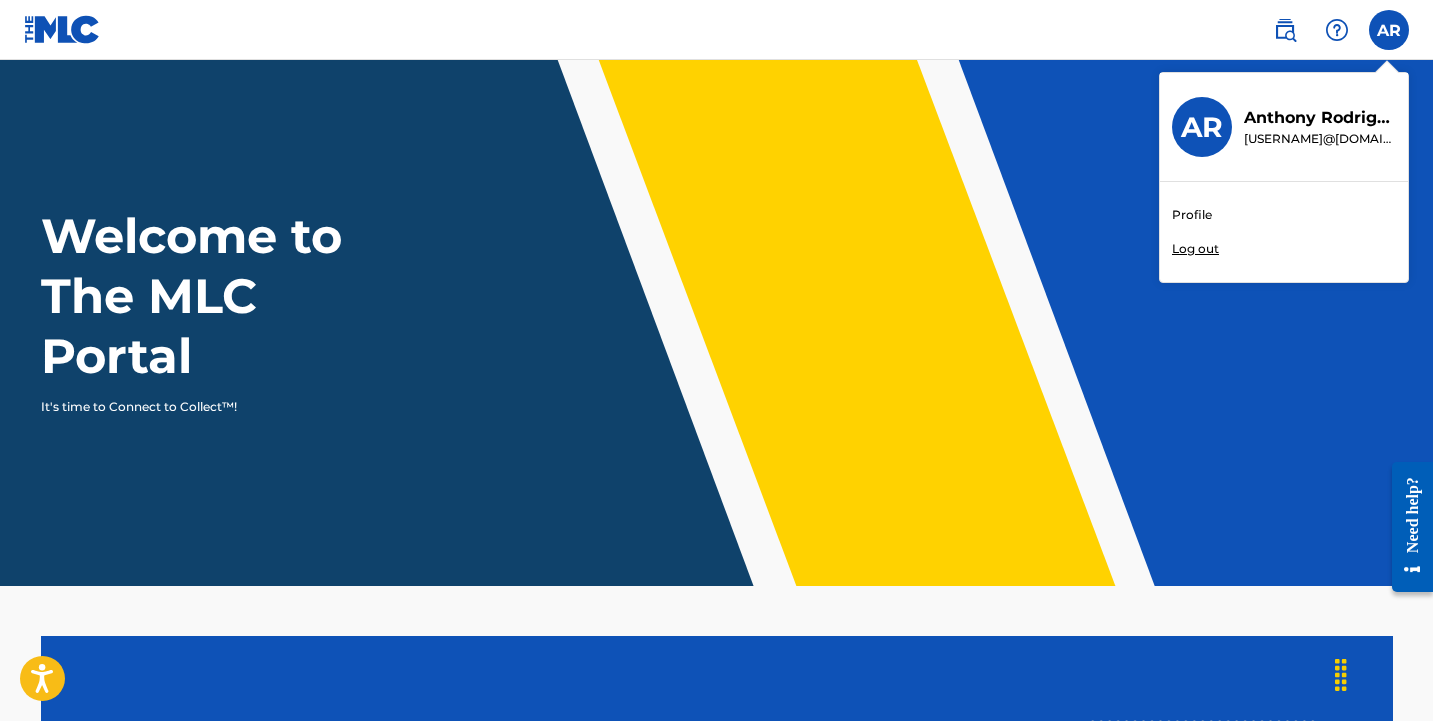 click on "Profile" at bounding box center (1192, 215) 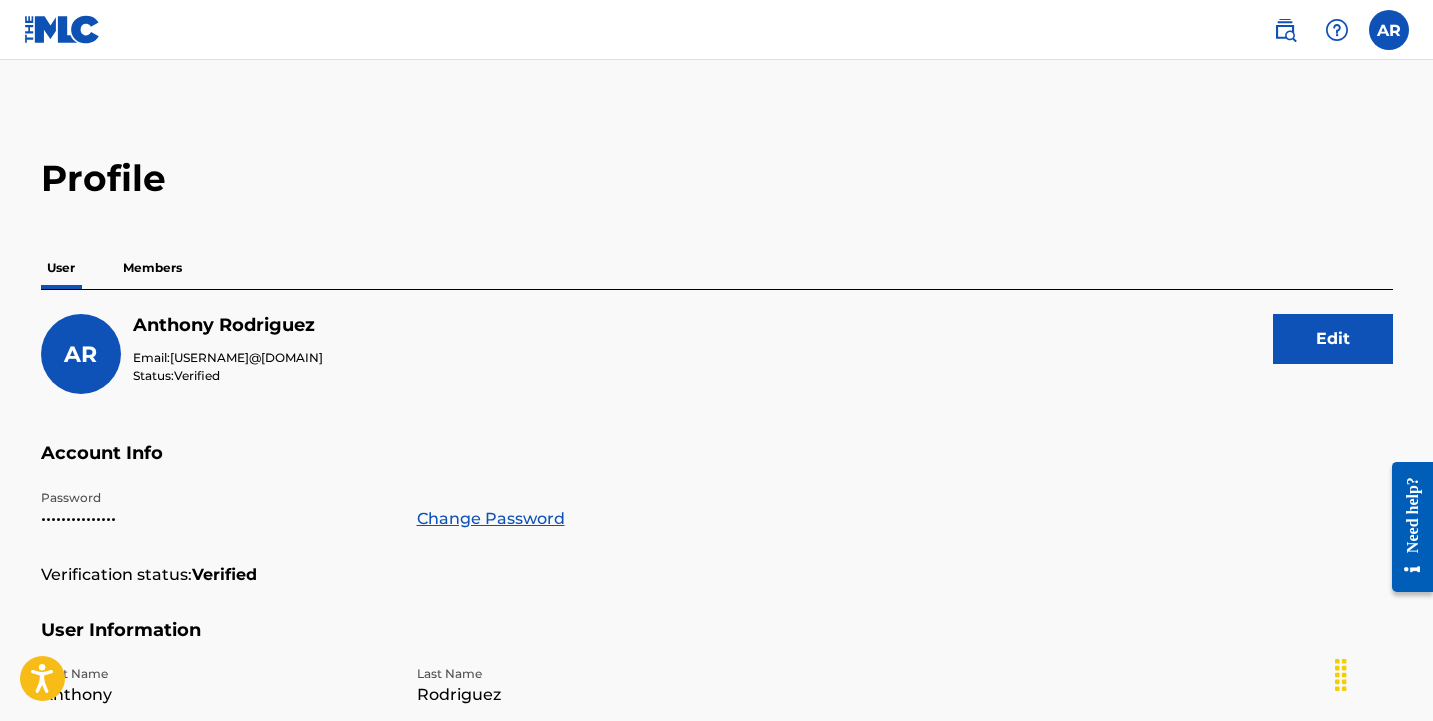 scroll, scrollTop: 0, scrollLeft: 0, axis: both 